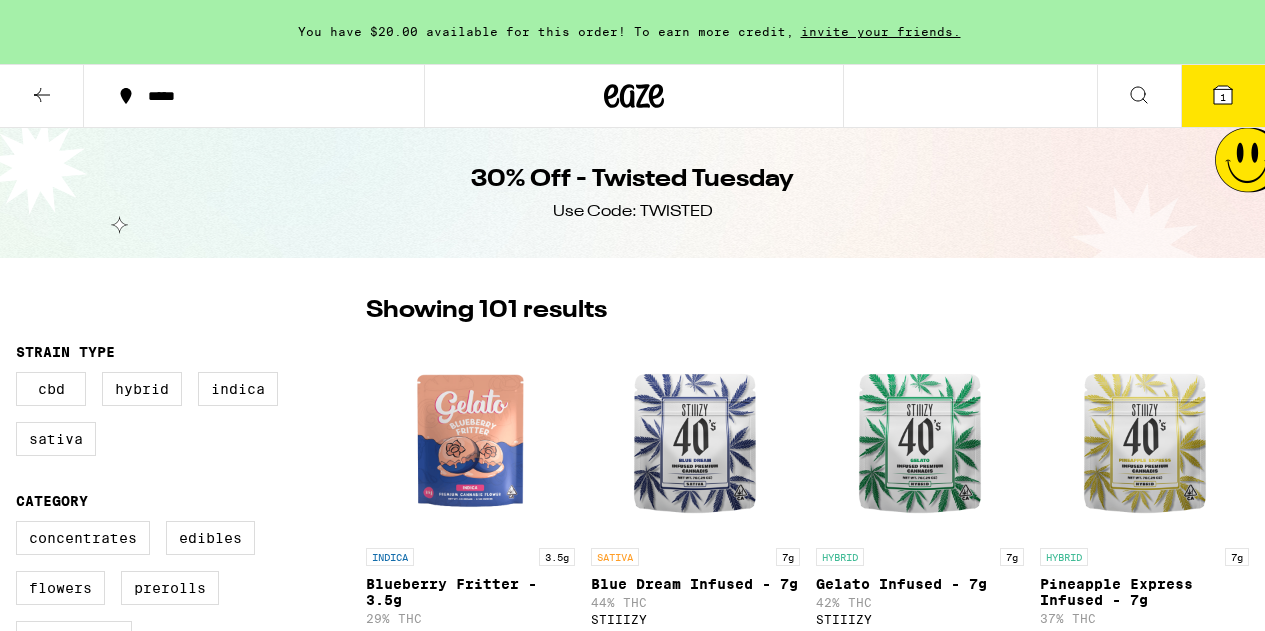 scroll, scrollTop: 0, scrollLeft: 0, axis: both 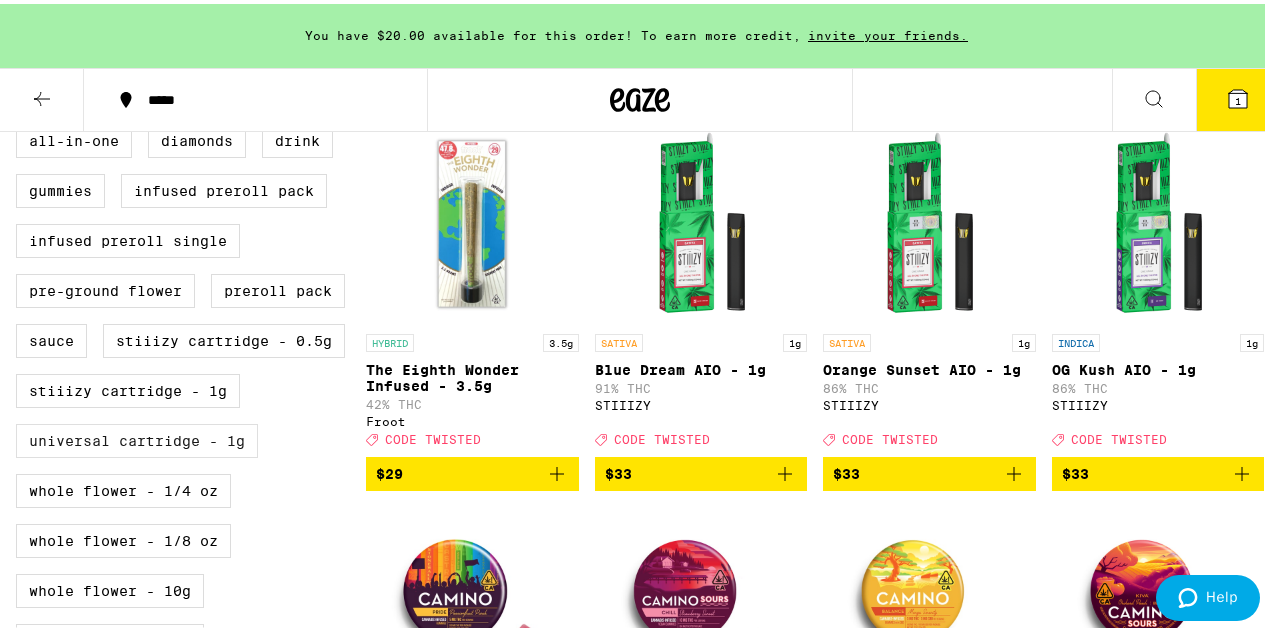 drag, startPoint x: 198, startPoint y: 466, endPoint x: 214, endPoint y: 464, distance: 16.124516 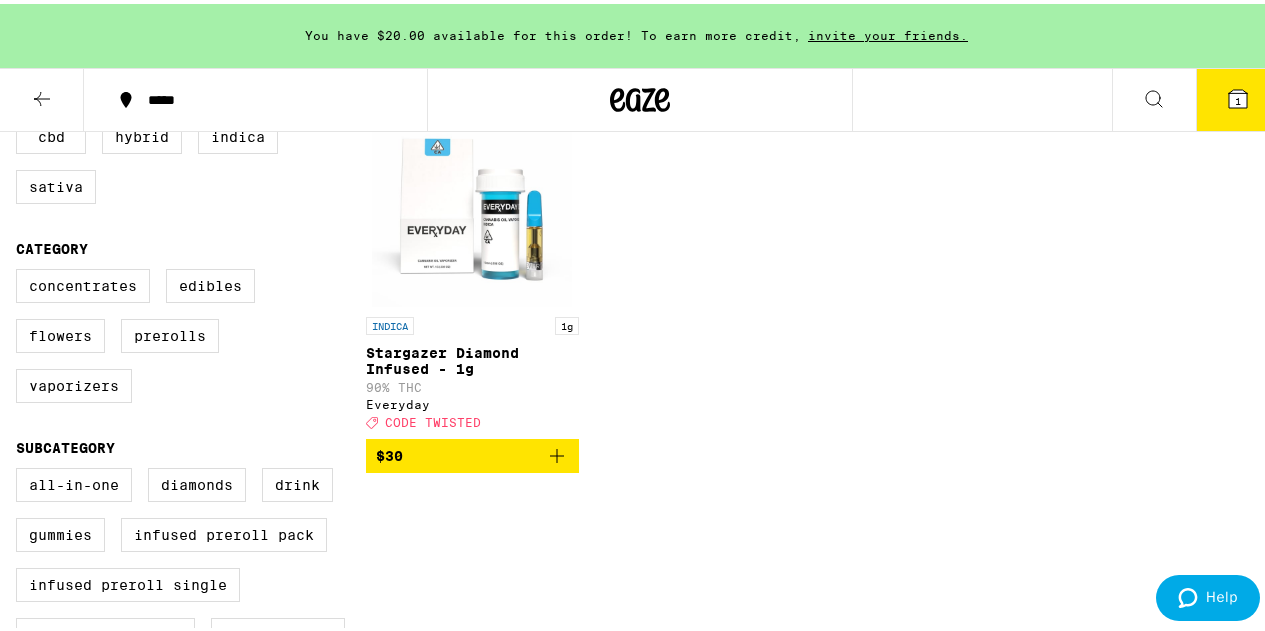 scroll, scrollTop: 100, scrollLeft: 0, axis: vertical 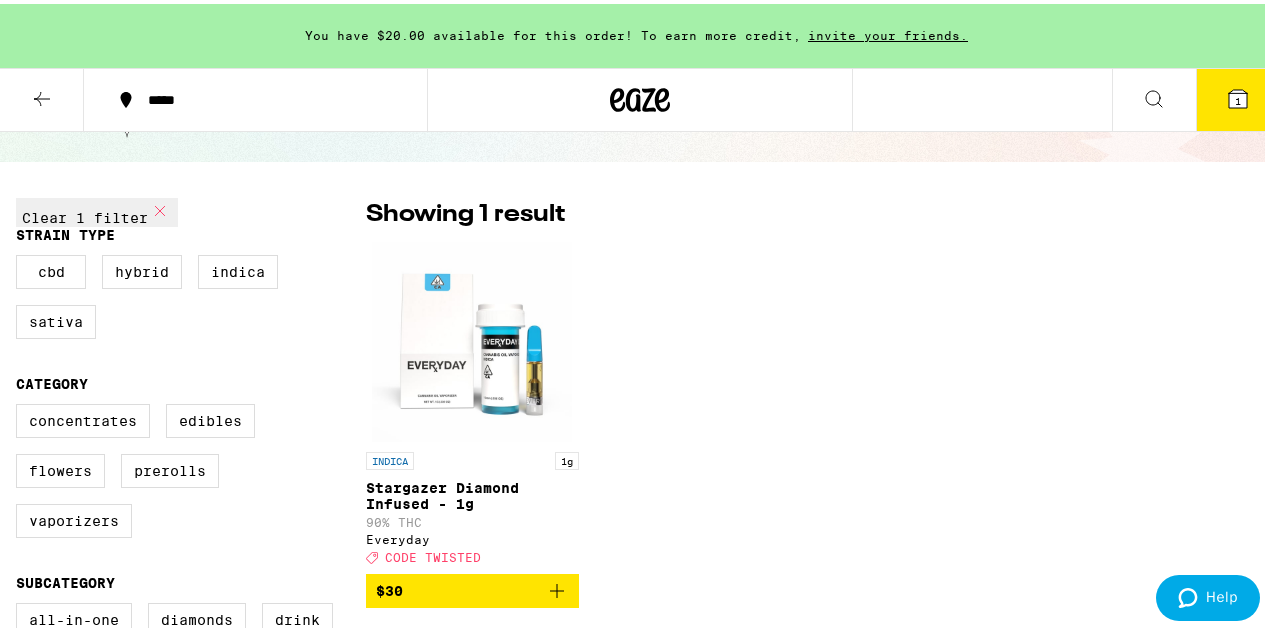 click 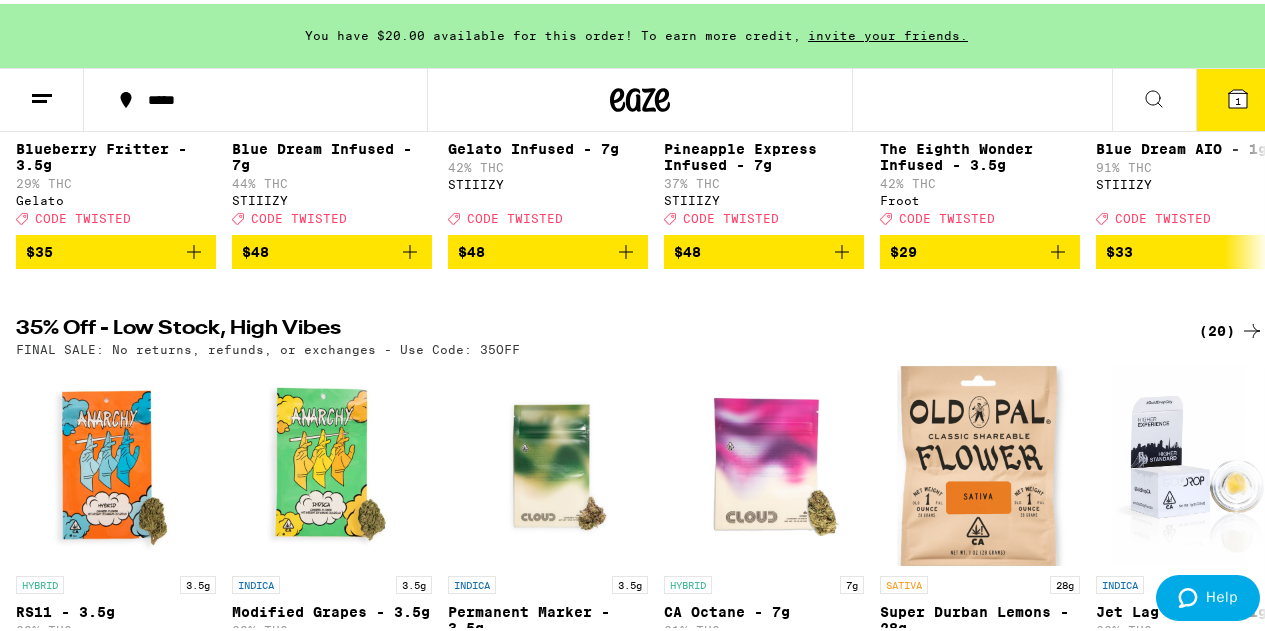 scroll, scrollTop: 500, scrollLeft: 0, axis: vertical 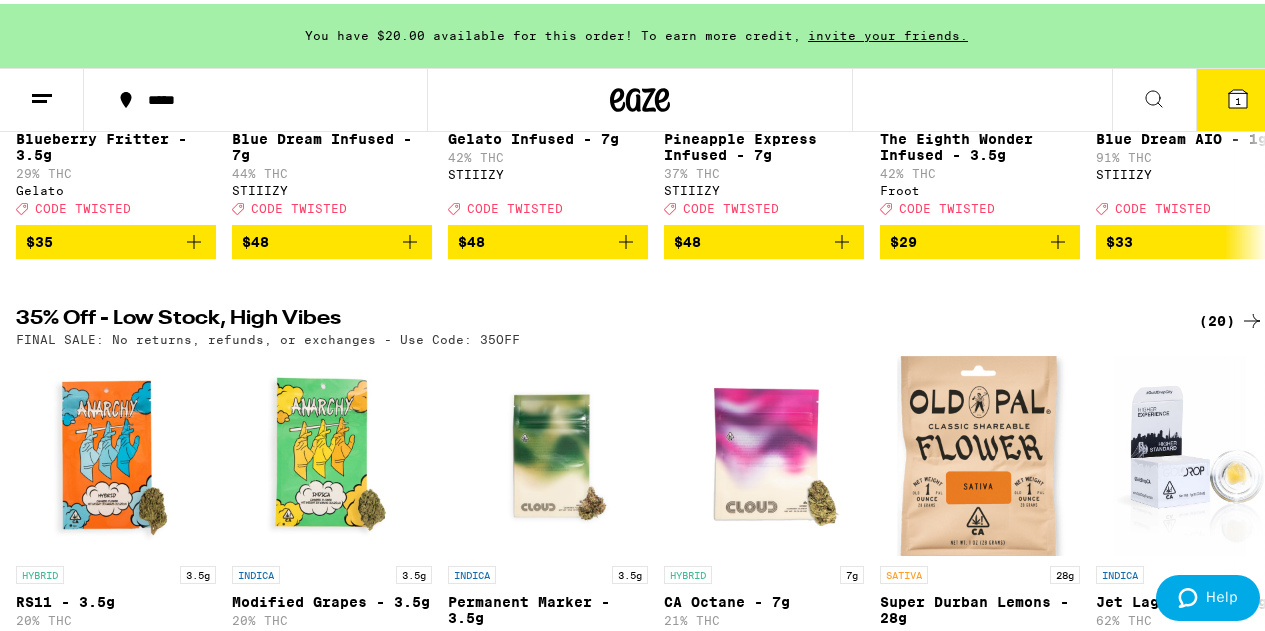 click on "(20)" at bounding box center [1231, 317] 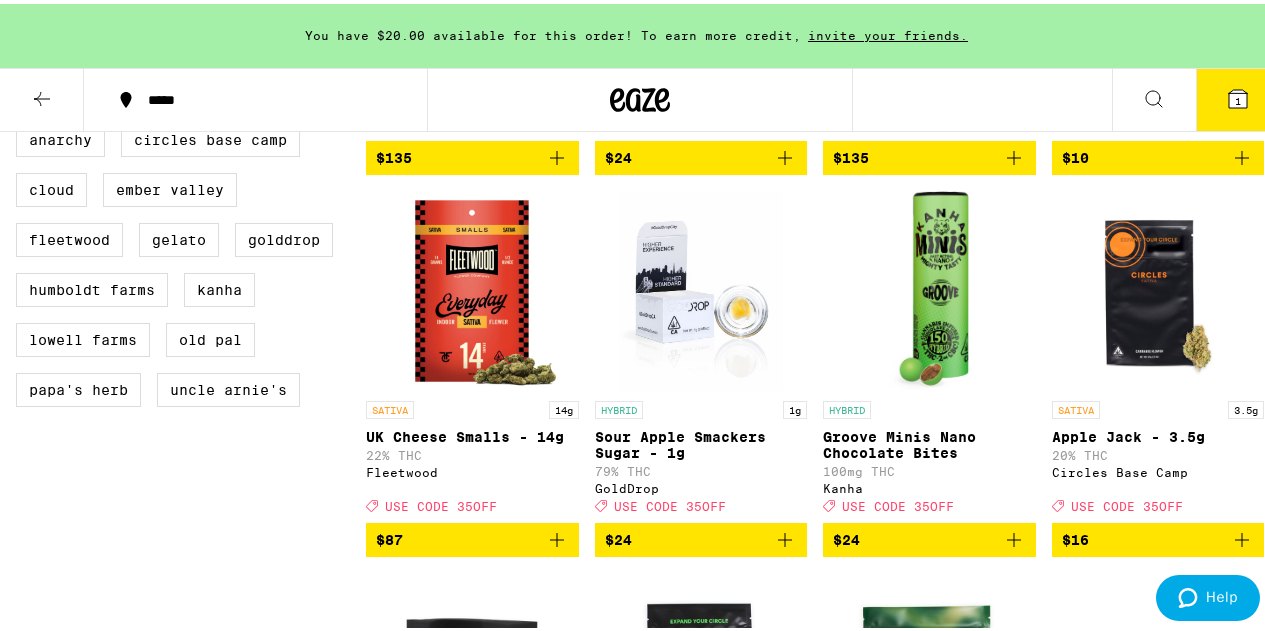 scroll, scrollTop: 300, scrollLeft: 0, axis: vertical 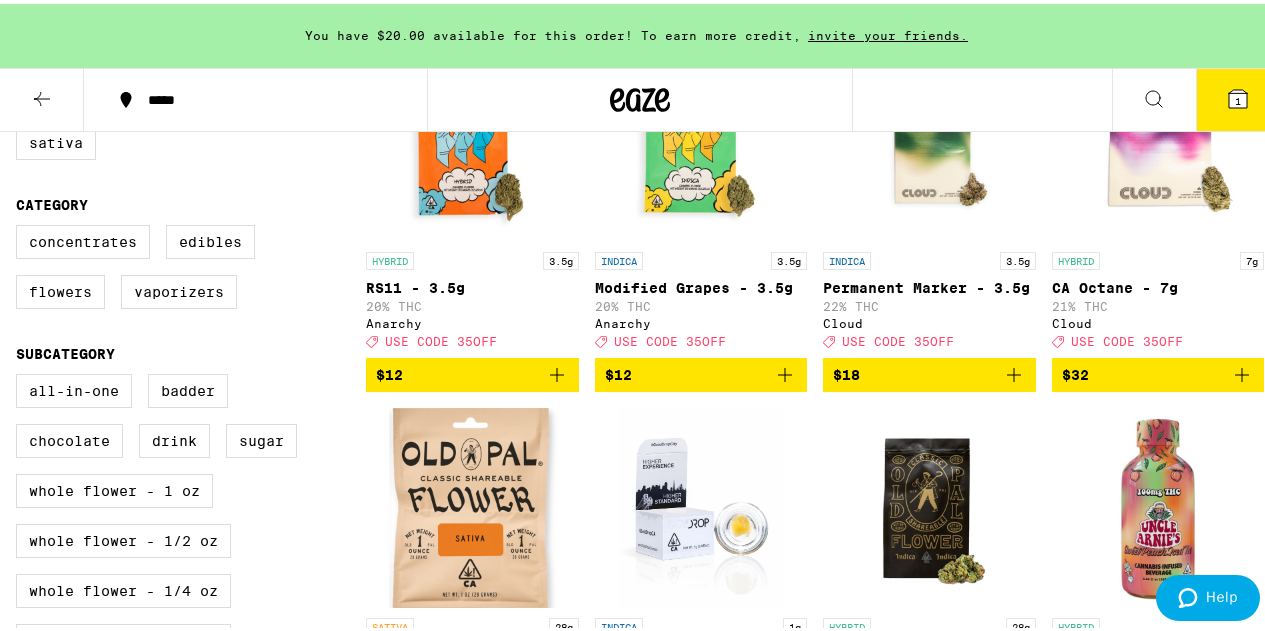 click 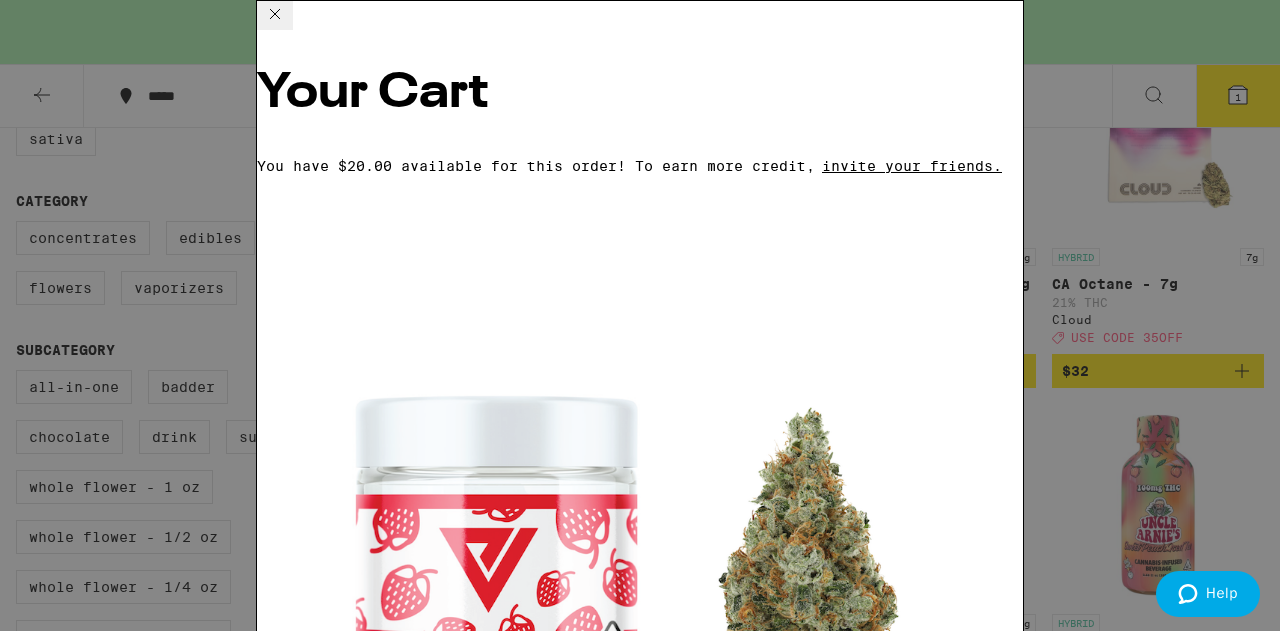 click on "Melted Strawberries - 3.5g" at bounding box center [374, 948] 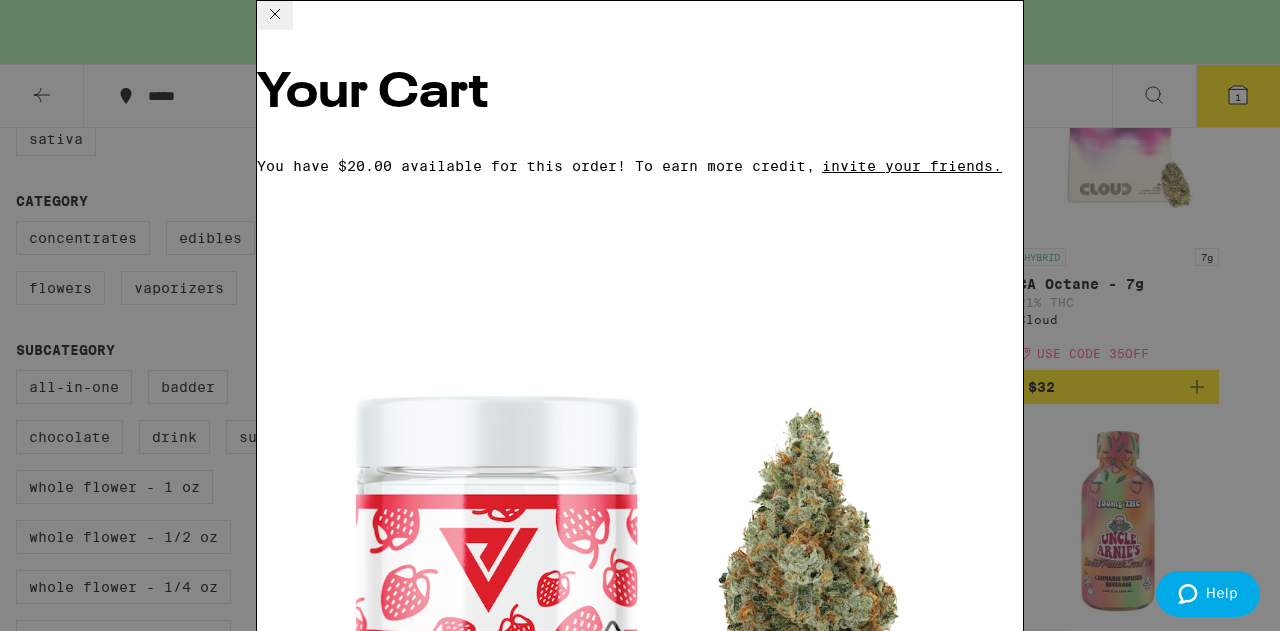 click 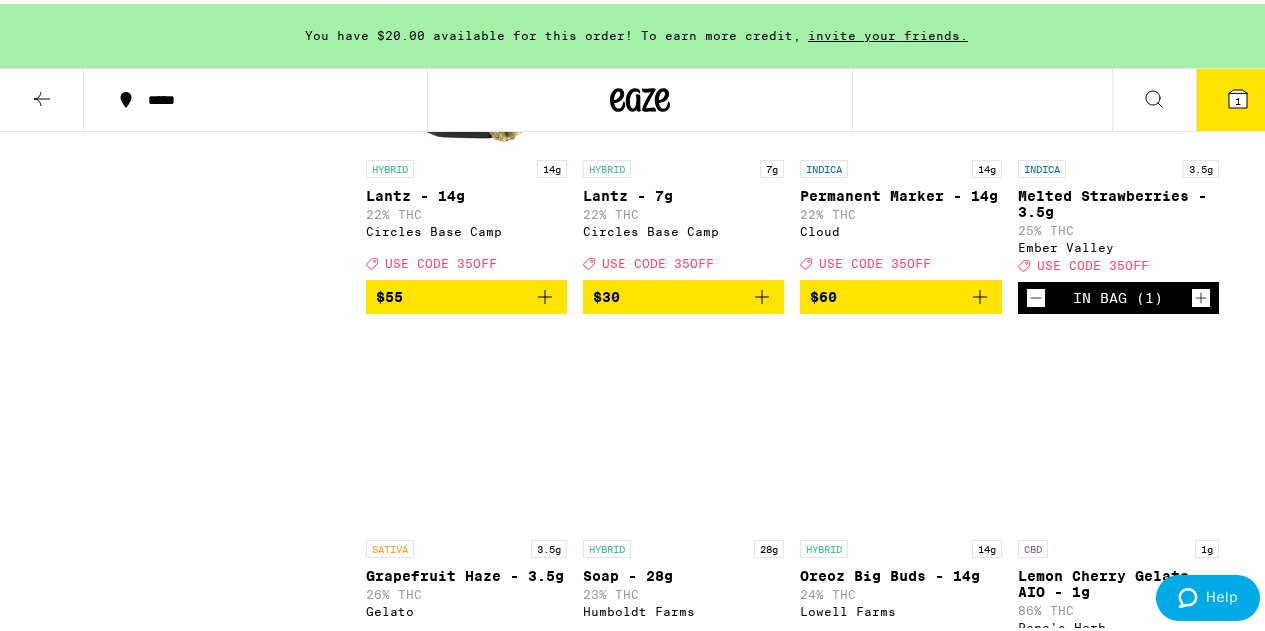 scroll, scrollTop: 1700, scrollLeft: 0, axis: vertical 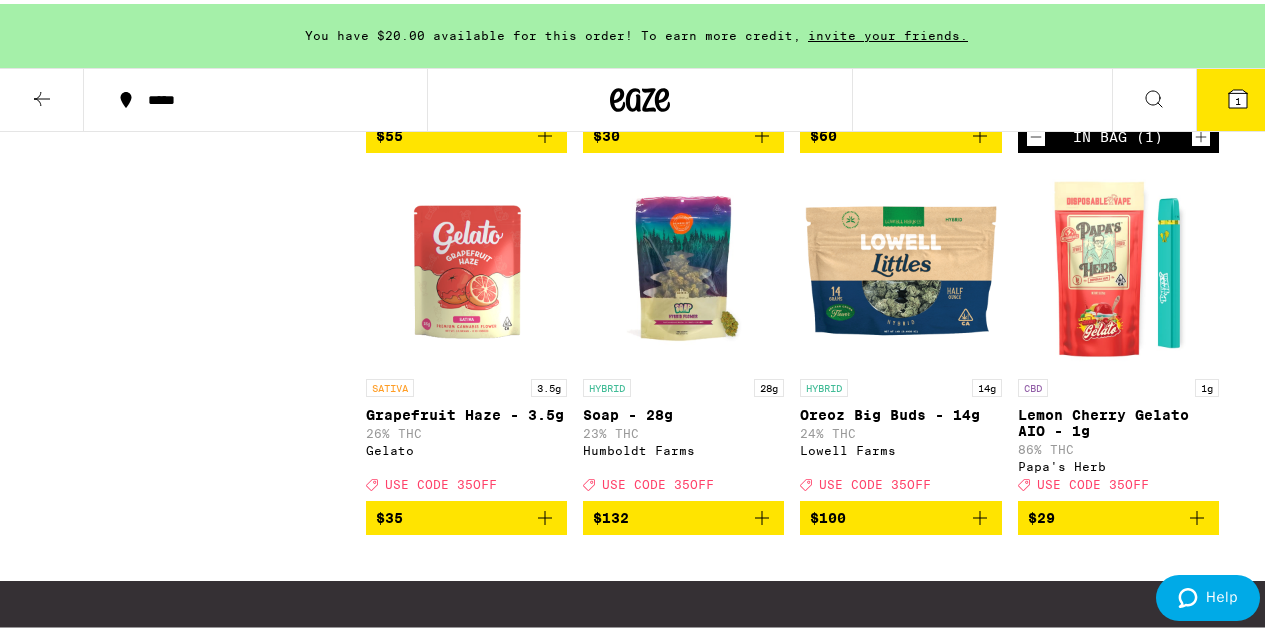 click at bounding box center [42, 96] 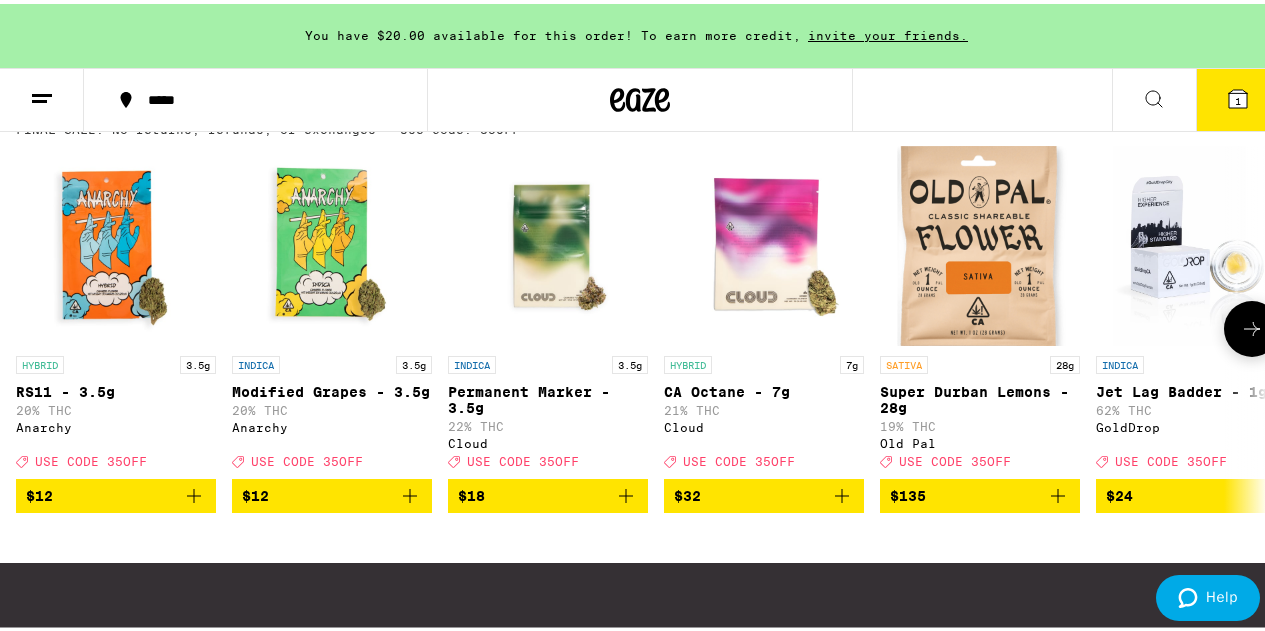 scroll, scrollTop: 586, scrollLeft: 0, axis: vertical 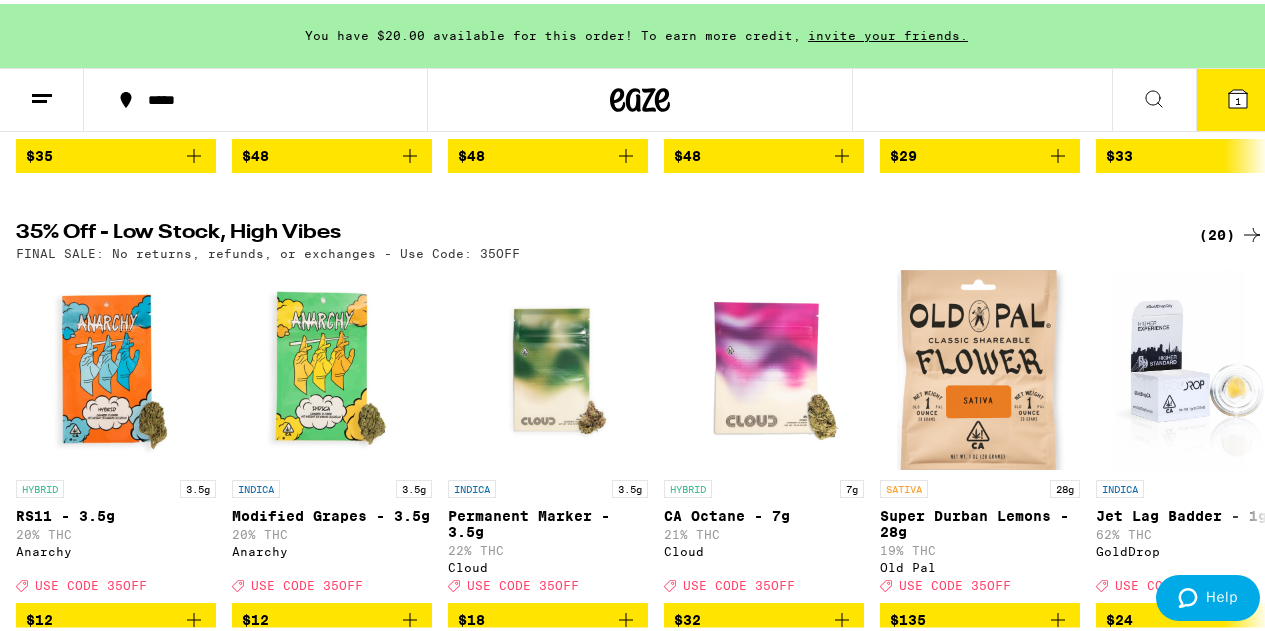 click at bounding box center (42, 96) 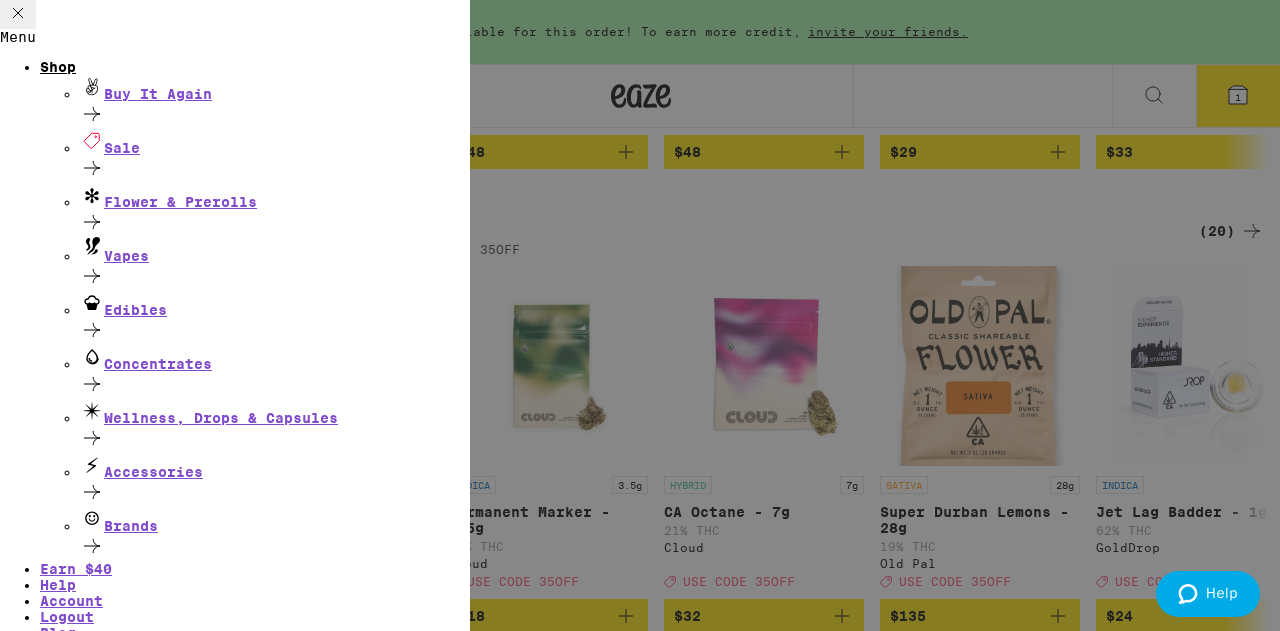 click on "Shop" at bounding box center (255, 67) 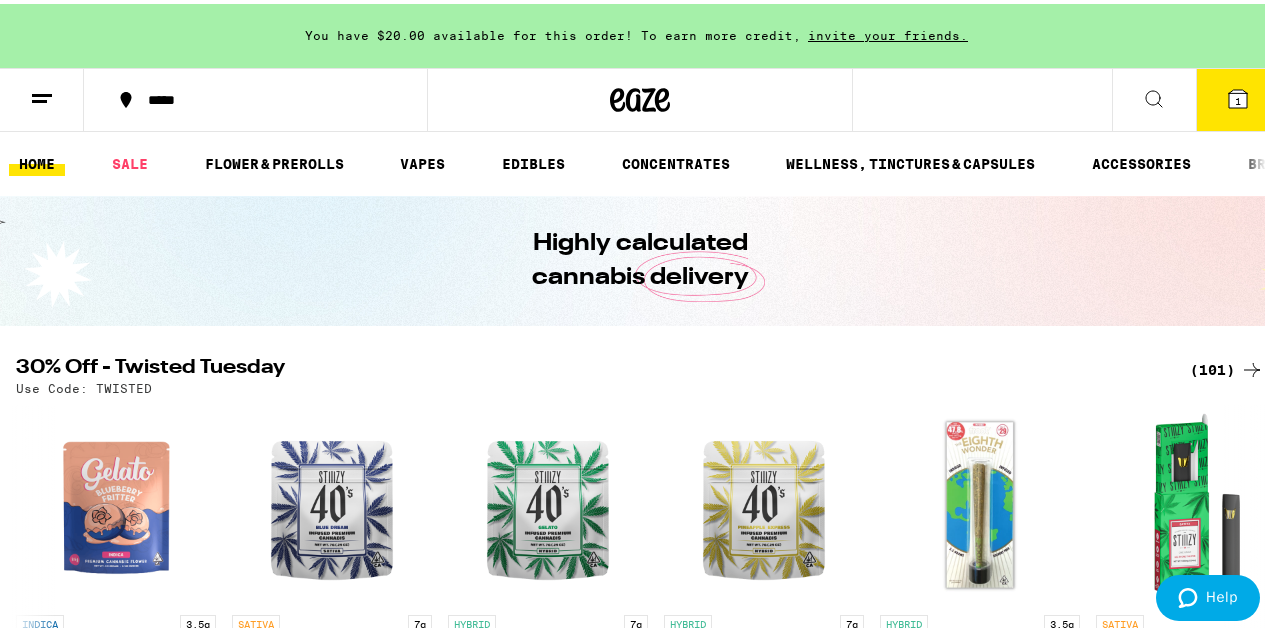 scroll, scrollTop: 3500, scrollLeft: 0, axis: vertical 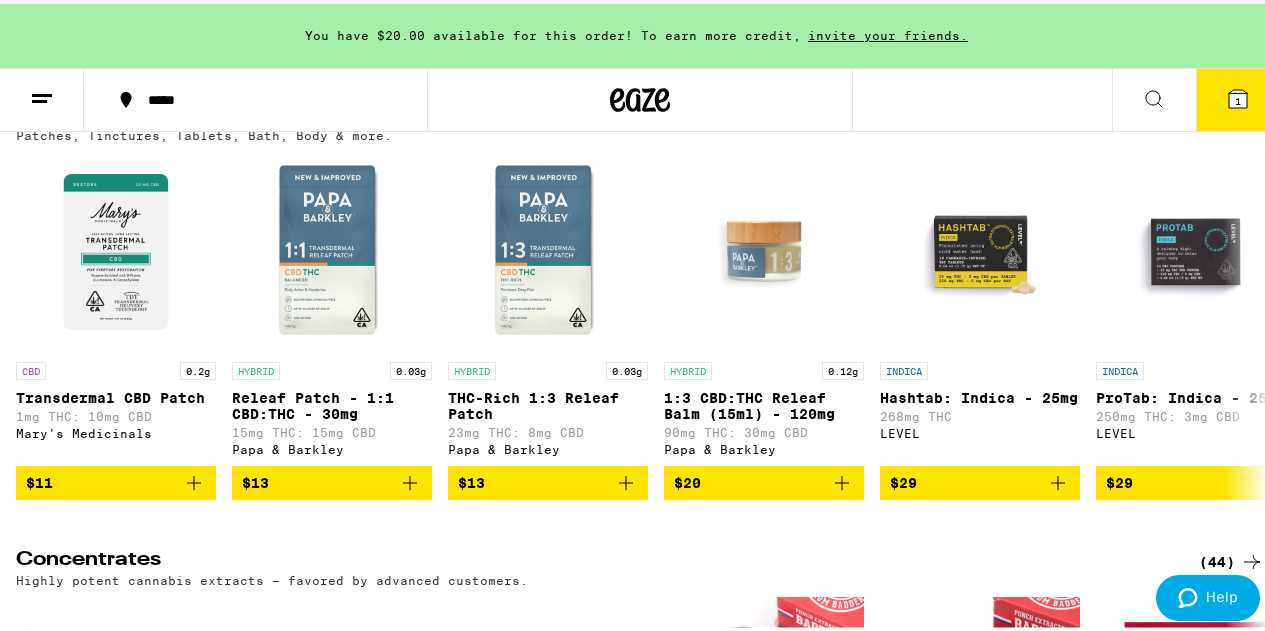 click 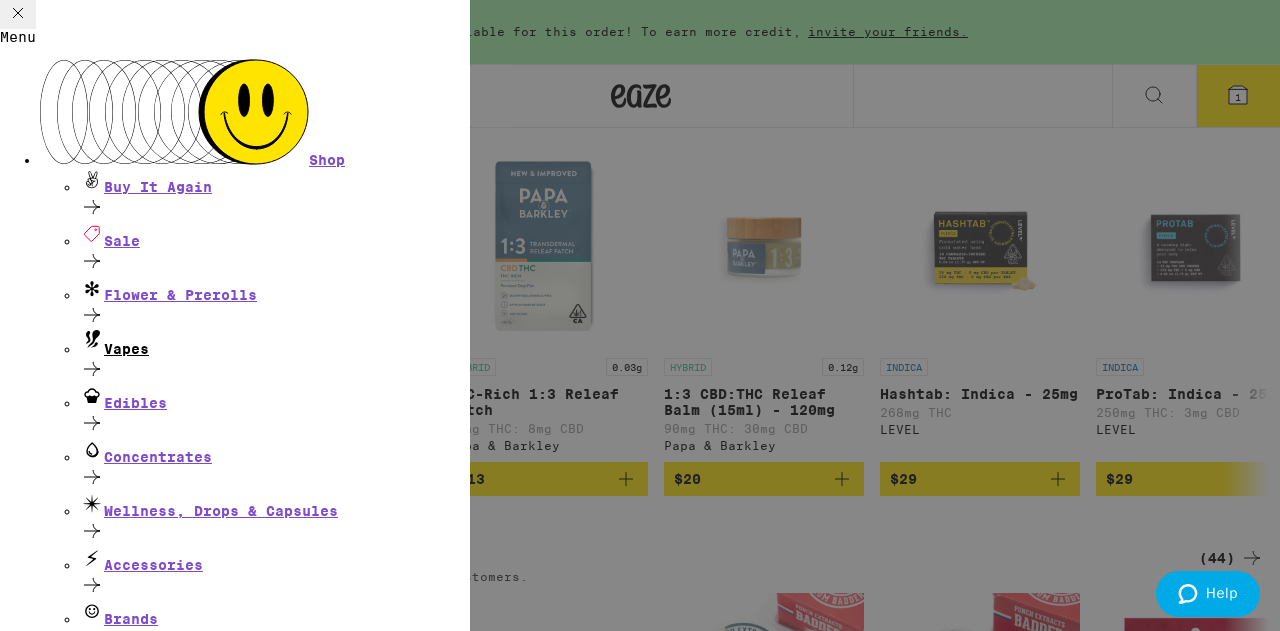 click 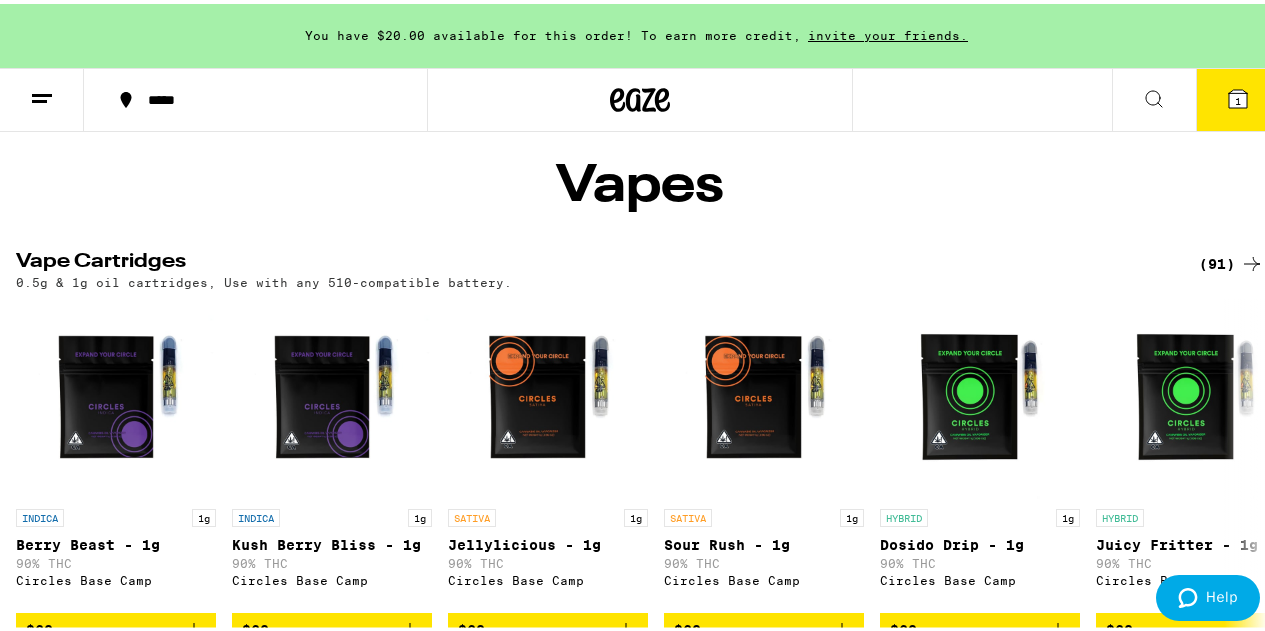 scroll, scrollTop: 0, scrollLeft: 0, axis: both 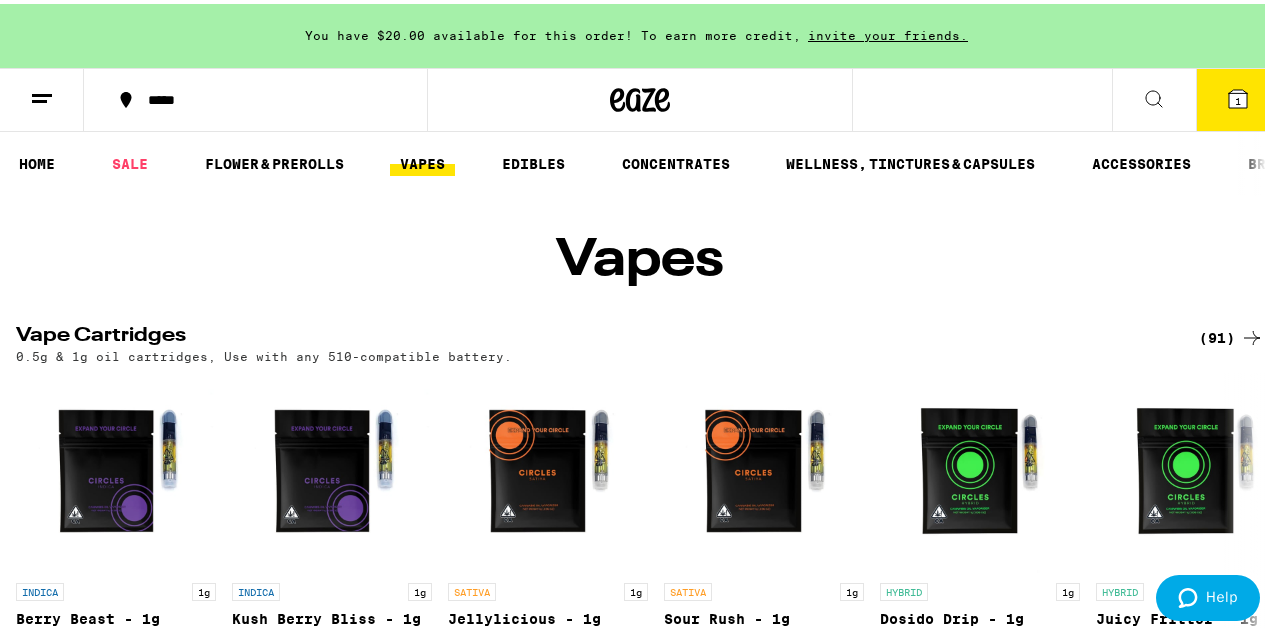 click on "(91)" at bounding box center (1231, 334) 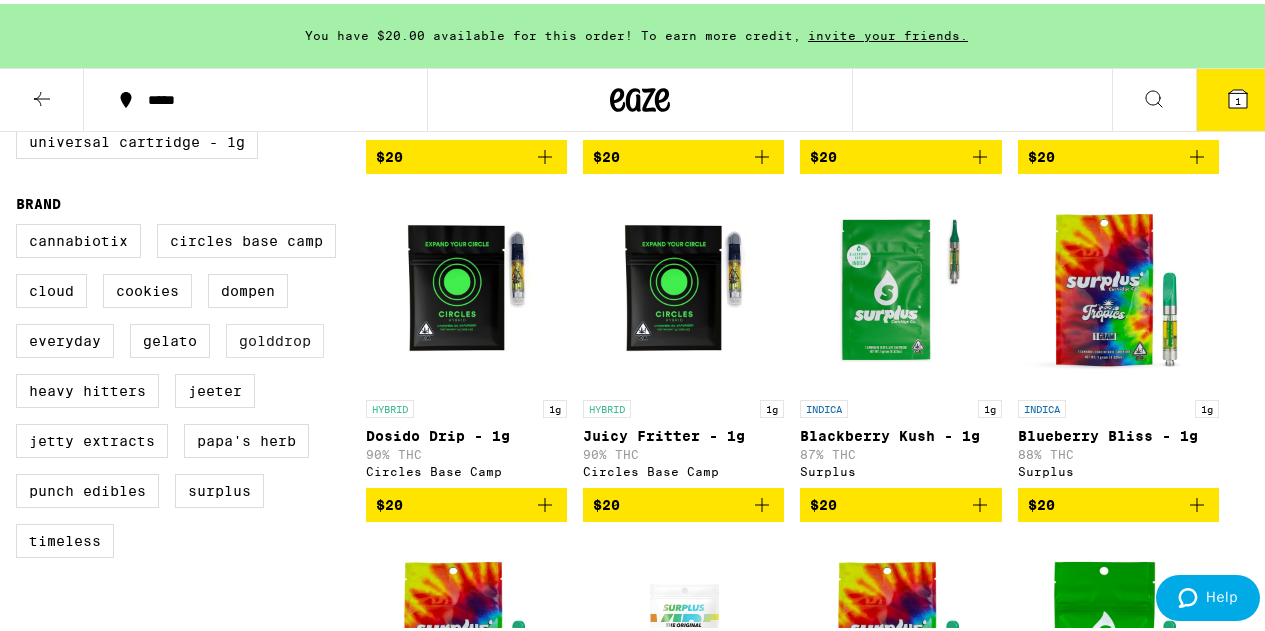 scroll, scrollTop: 300, scrollLeft: 0, axis: vertical 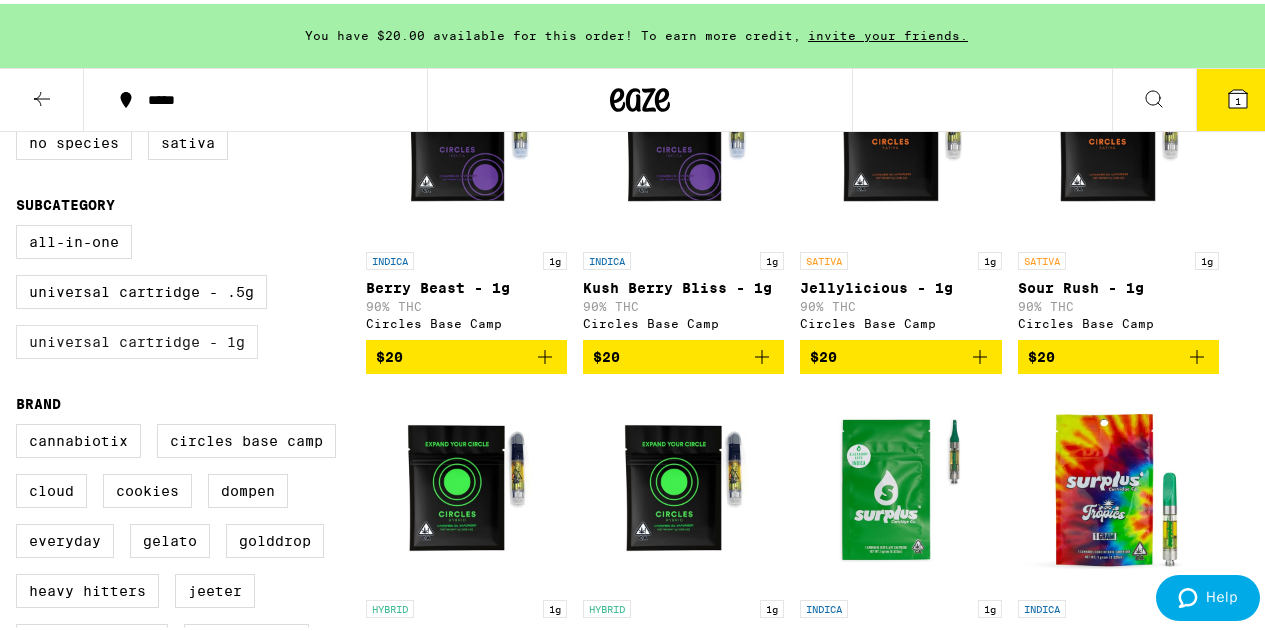 click on "Universal Cartridge - 1g" at bounding box center (137, 338) 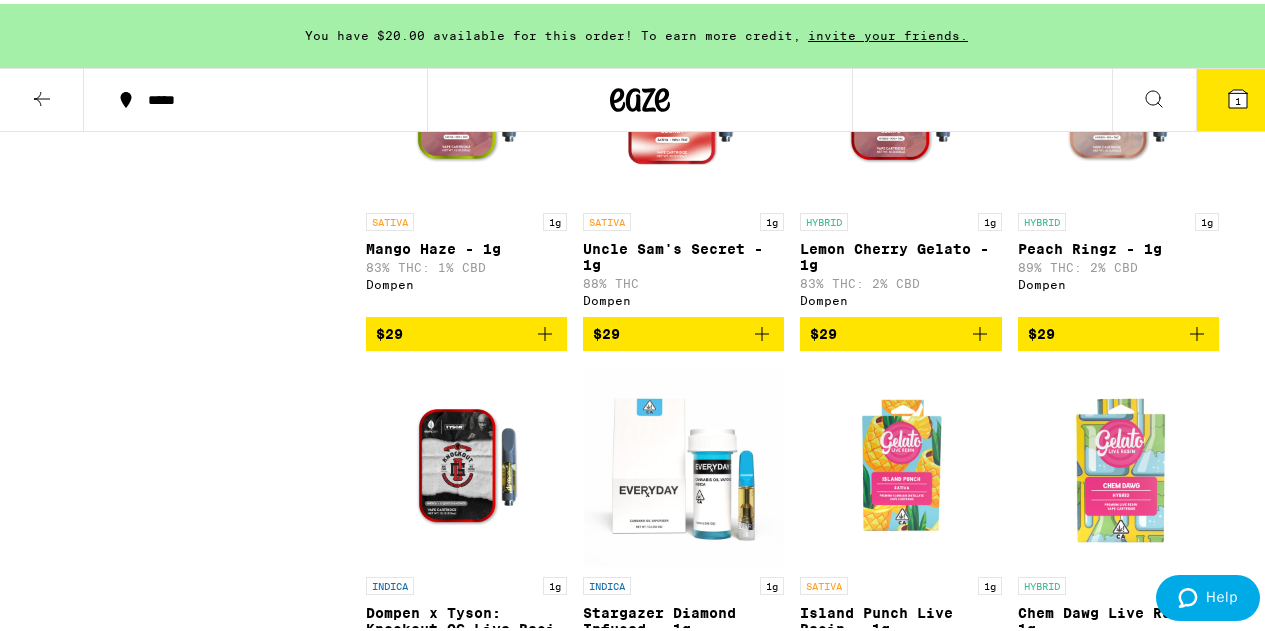 scroll, scrollTop: 3400, scrollLeft: 0, axis: vertical 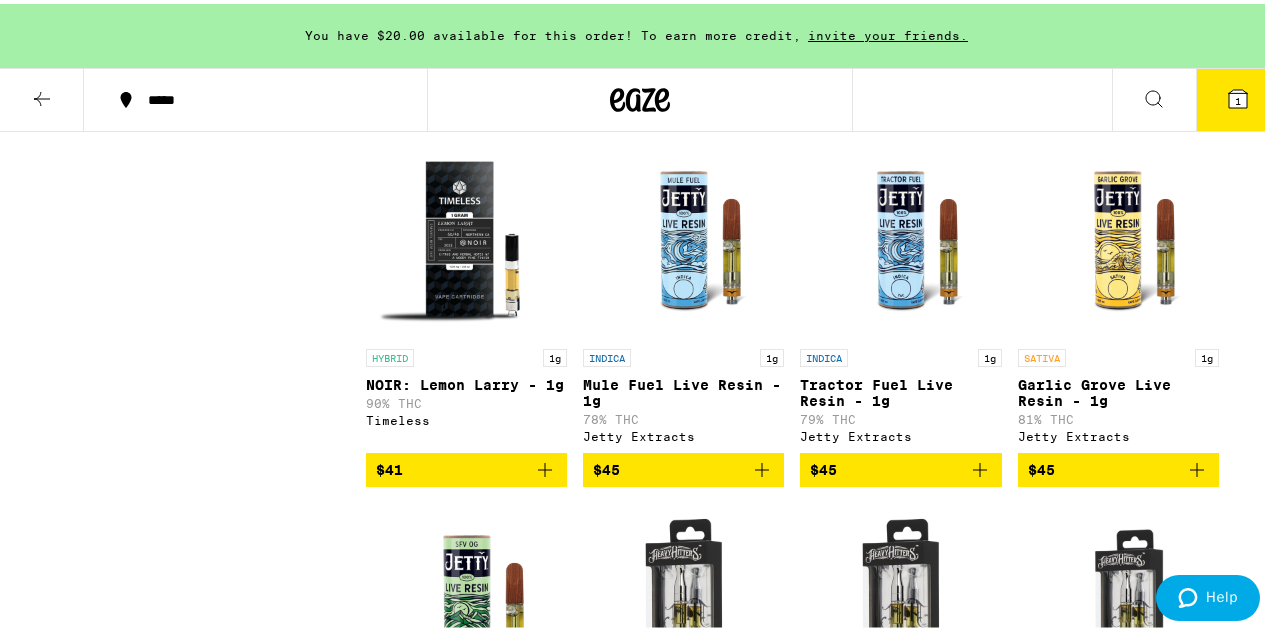 click 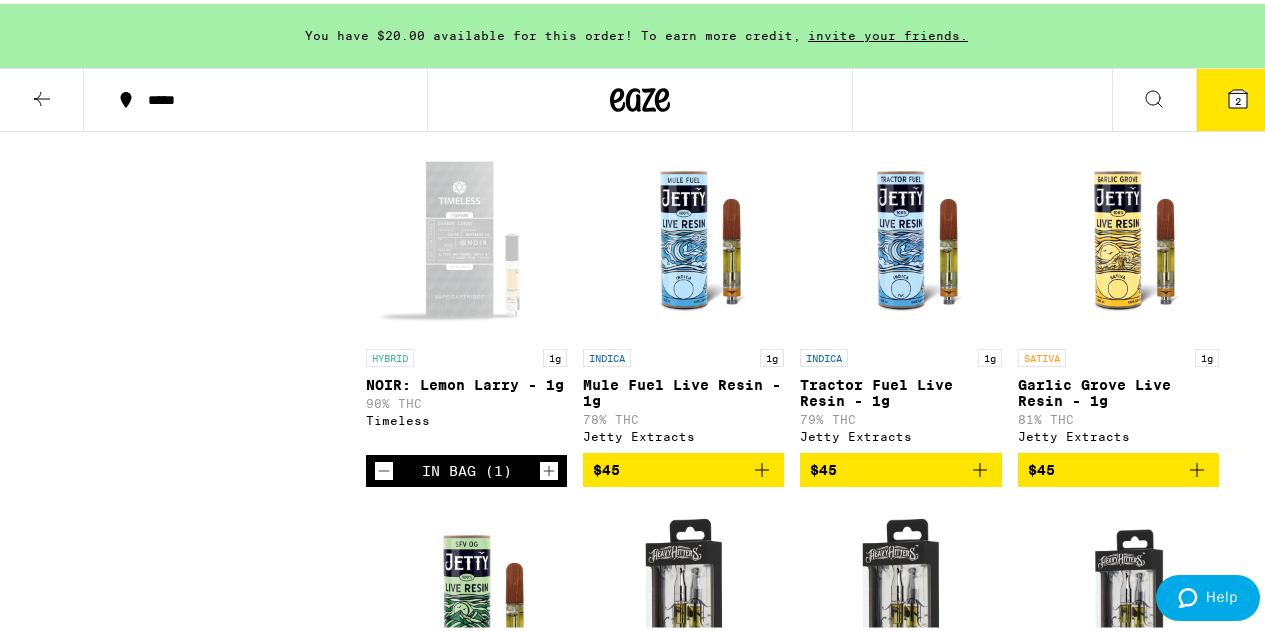 click 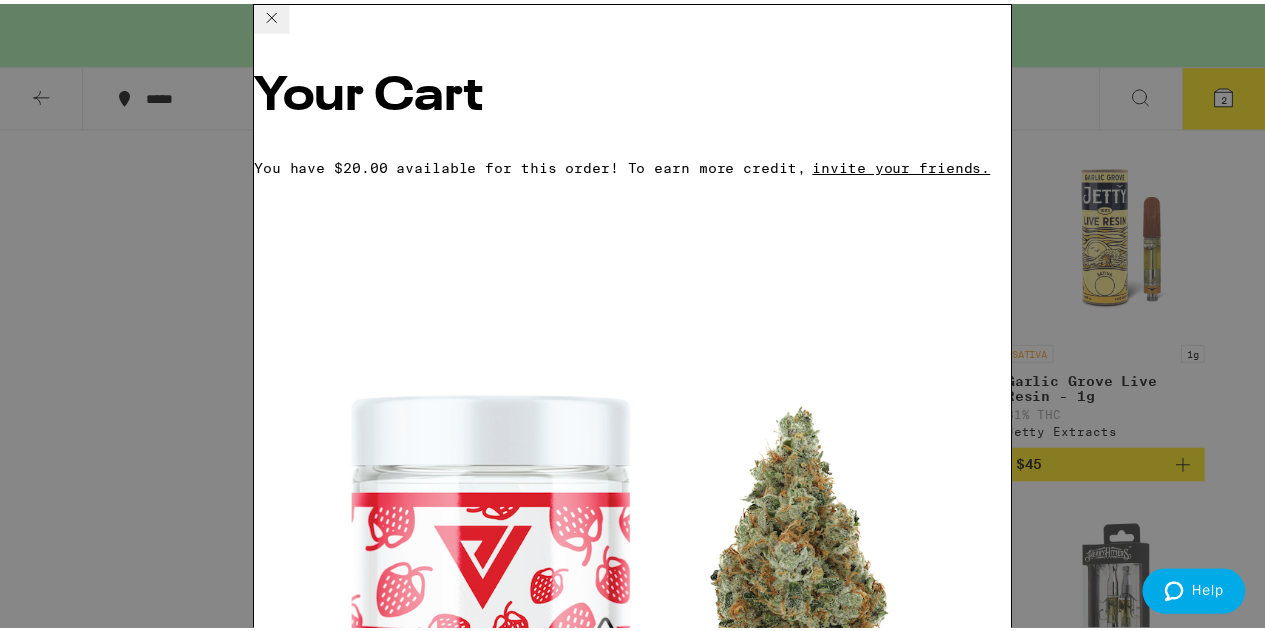 scroll, scrollTop: 387, scrollLeft: 0, axis: vertical 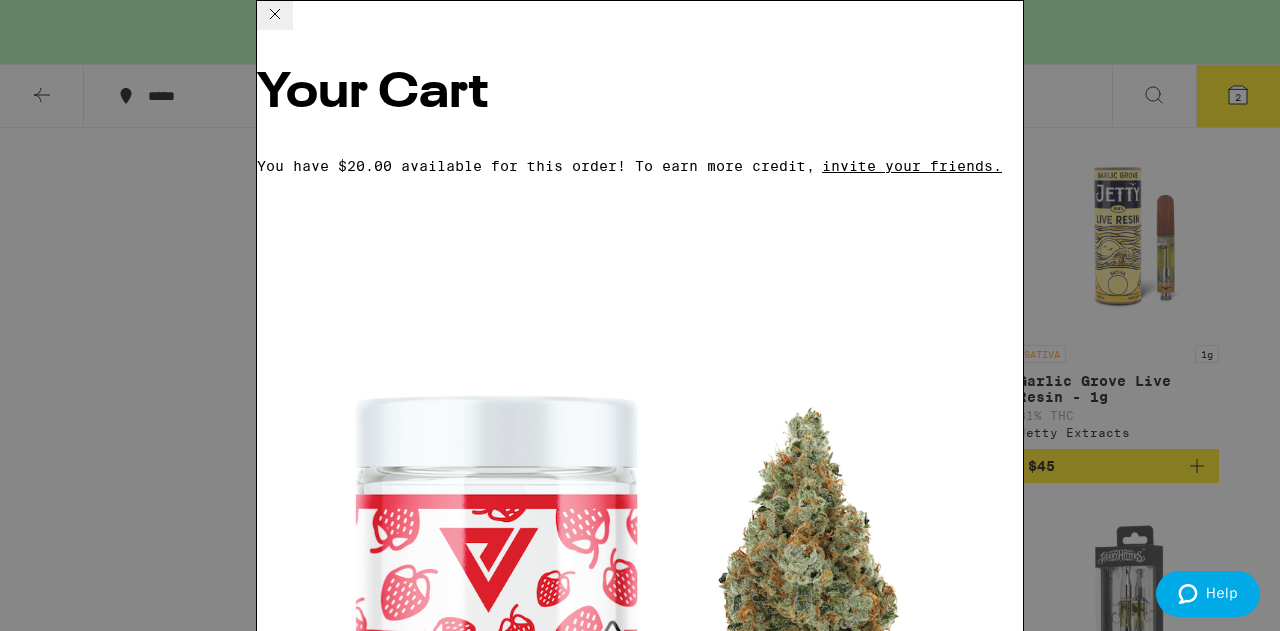 click on "Your Cart You have $[AMOUNT] available for this order! To earn more credit, invite your friends. Melted Strawberries - 3.5g Ember Valley $[PRICE] 1 NOIR: Lemon Larry - 1g Timeless $[PRICE] 1 You may also like... SATIVA 3.5g Blue Dream - 3.5g Anarchy $[PRICE] 1 INDICA 7g Wedding Cake - 7g Circles Base Camp $[PRICE] 1 HYBRID 3.5g Chill Kush Smalls - 3.5g Everyday Deal Created with Sketch. CODE TWISTED $[PRICE] 1 HYBRID 3.5g Lemonberry Gelato Smalls - 3.5g Everyday Deal Created with Sketch. CODE TWISTED $[PRICE] 1 INDICA 3.5g Blueberry Fritter - 3.5g Gelato Deal Created with Sketch. CODE TWISTED $[PRICE] 1 SATIVA 3.5g Grapefruit Haze - 3.5g Gelato Deal Created with Sketch. USE CODE [CODE] $[PRICE] 1 HYBRID 3.5g Orangeade - 3.5g Gelato Deal Created with Sketch. CODE TWISTED $[PRICE] 1 INDICA 3.5g Banana OG - 3.5g Anarchy $[PRICE] 1 INDICA 3.5g Modified Grapes - 3.5g Anarchy Deal Created with Sketch. USE CODE [CODE] $[PRICE] 1 INDICA 3.5g Permanent Marker - 3.5g Anarchy $[PRICE] 1 Subtotal $[AMOUNT] Delivery $[PRICE] Free delivery for $[AMOUNT]+ orders! Taxes & Fees More Info $[PRICE] Credit -$[AMOUNT] Order Total" at bounding box center (640, 315) 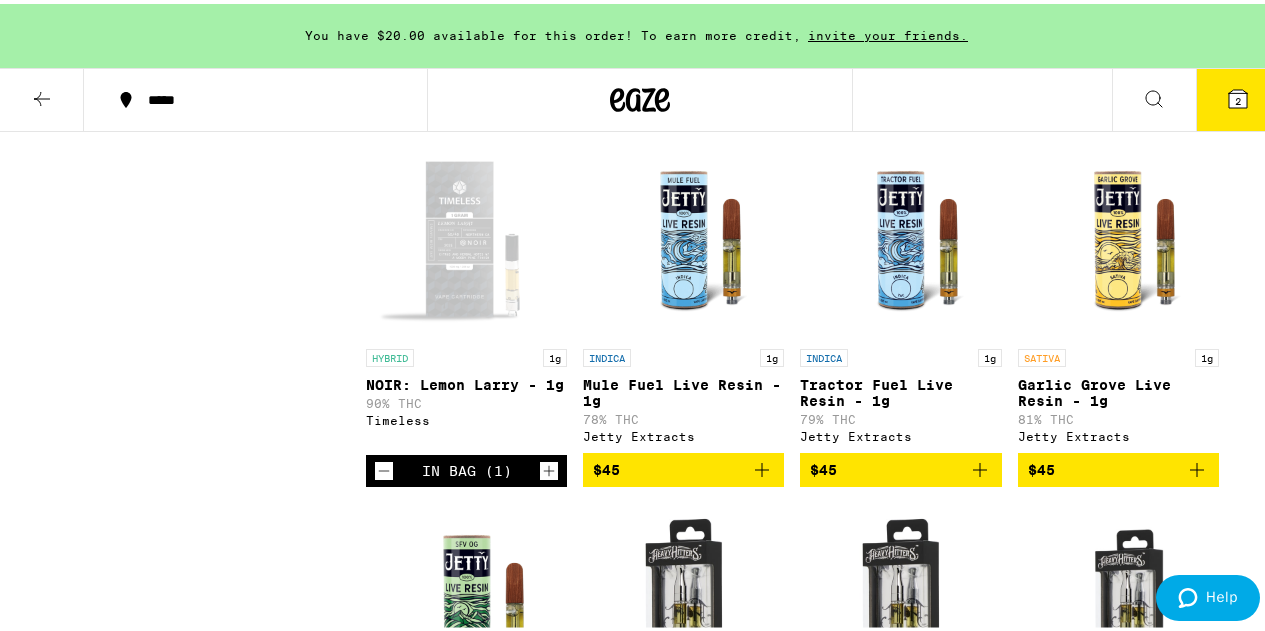 click 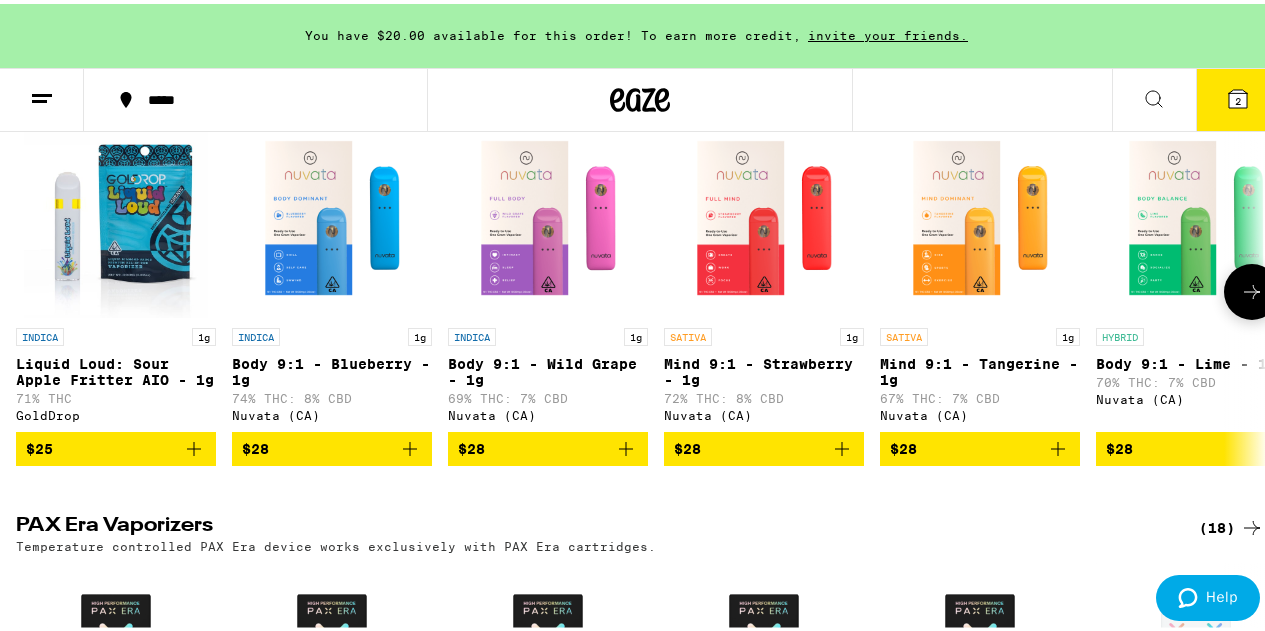 scroll, scrollTop: 200, scrollLeft: 0, axis: vertical 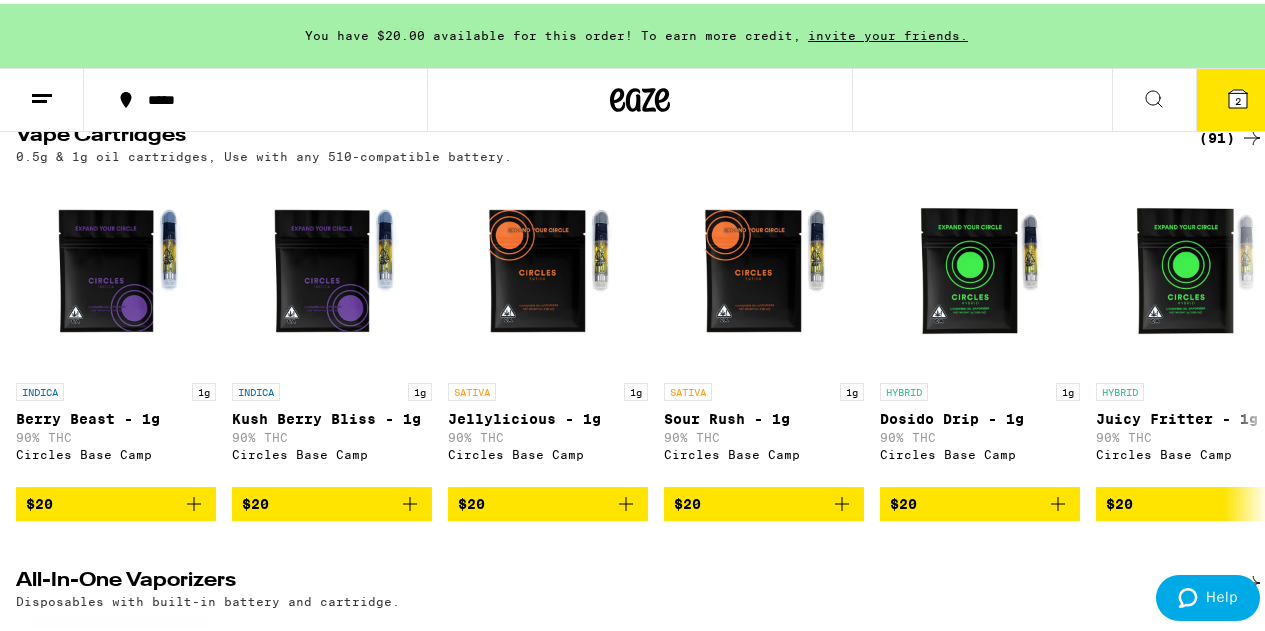 click 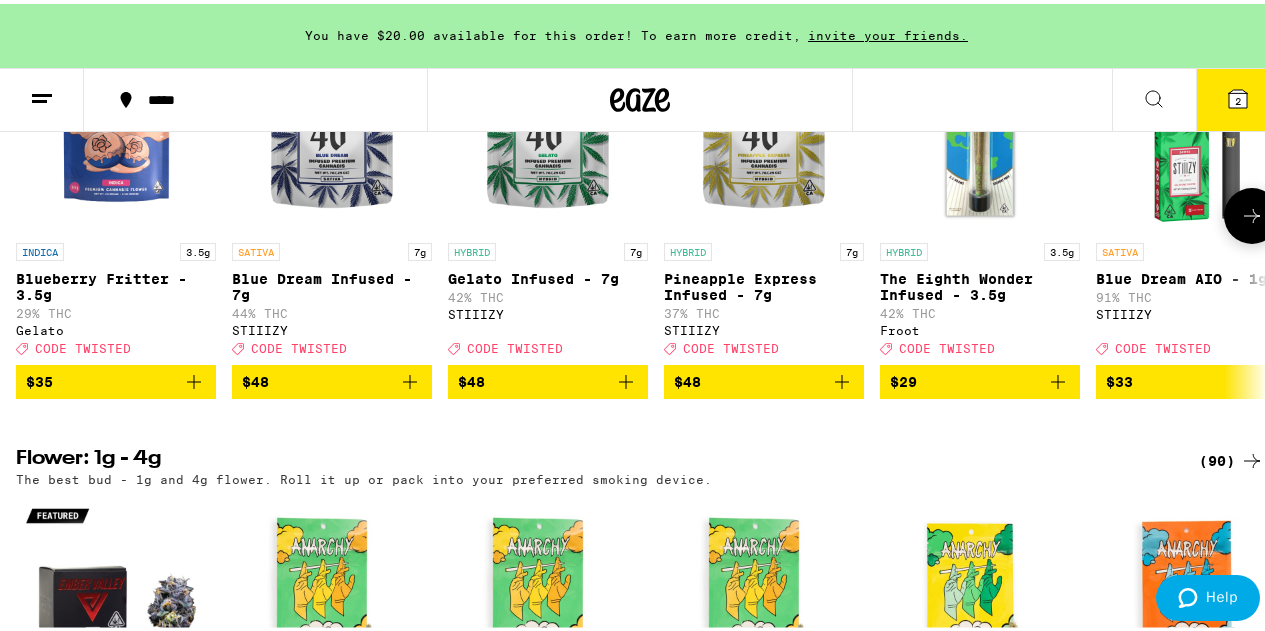 scroll, scrollTop: 800, scrollLeft: 0, axis: vertical 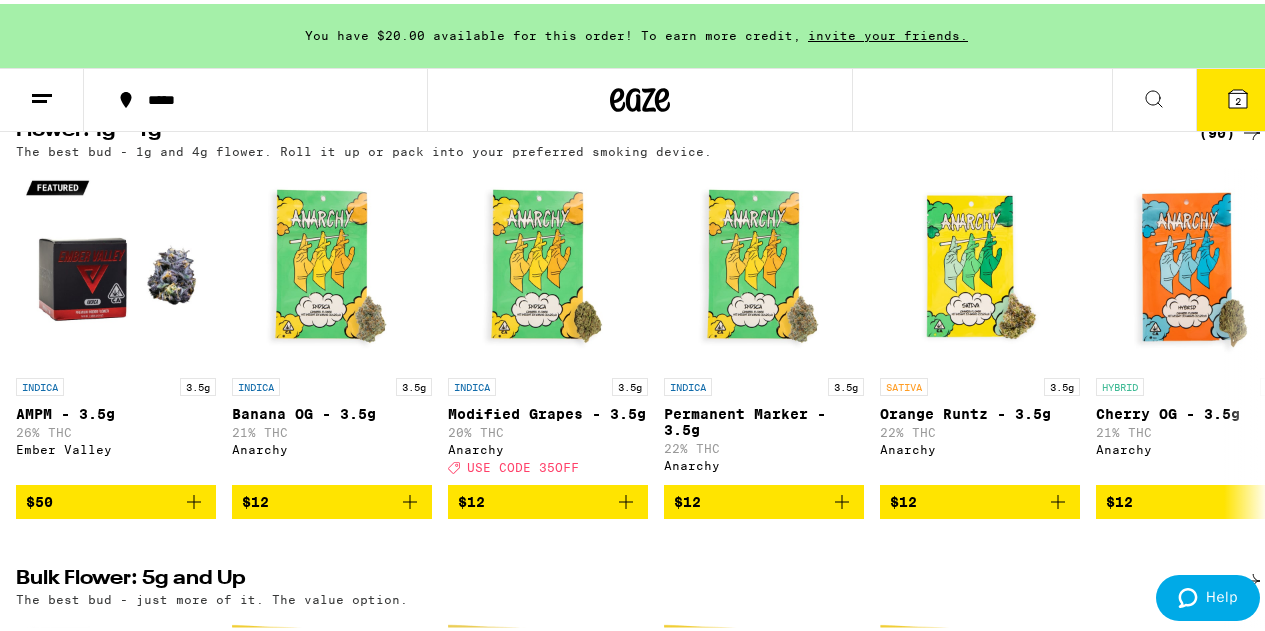 click on "2" at bounding box center (1238, 96) 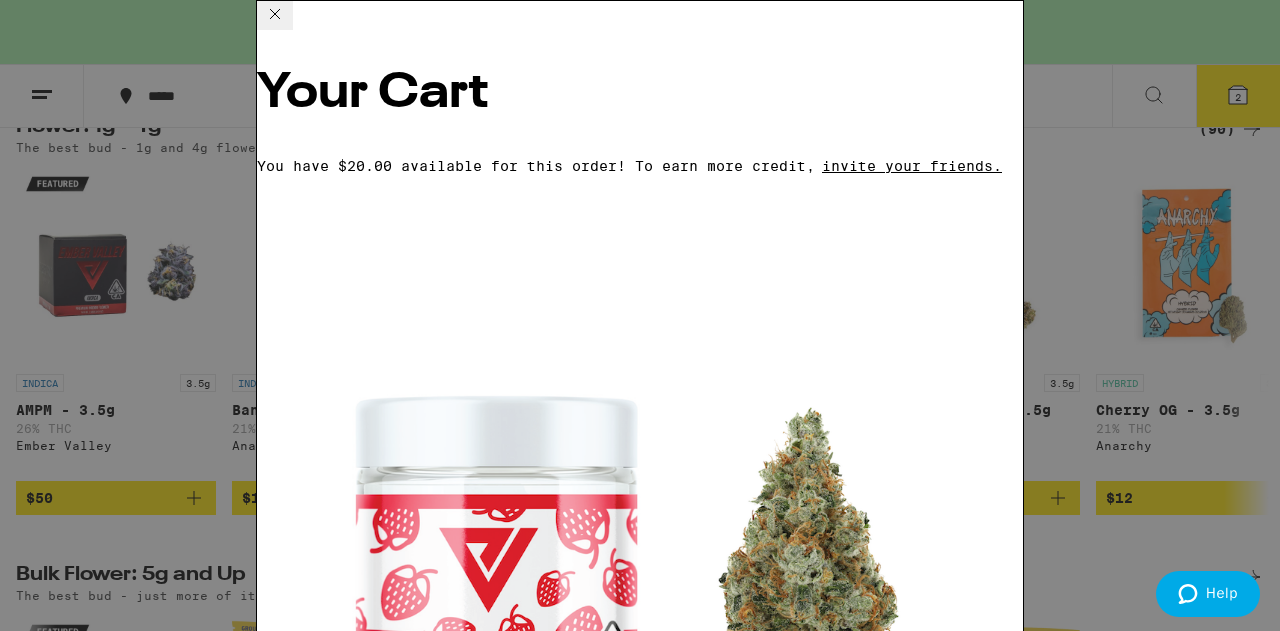 click on "Apply Promo" at bounding box center [312, 2210] 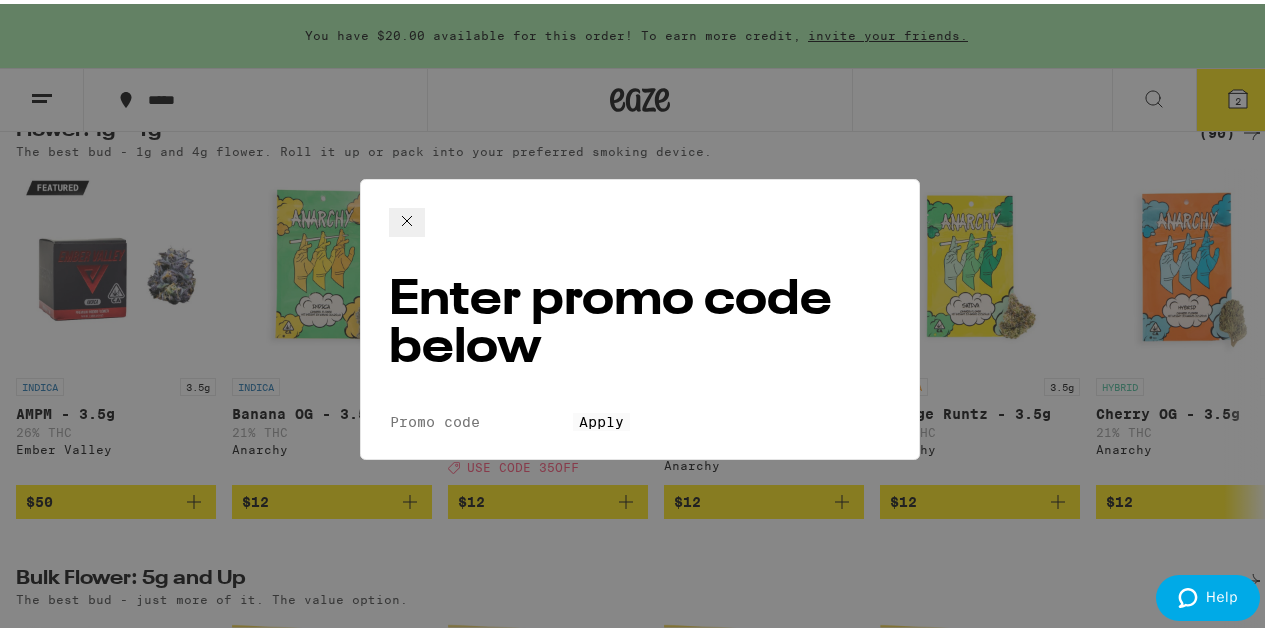 drag, startPoint x: 557, startPoint y: 589, endPoint x: 513, endPoint y: 291, distance: 301.2308 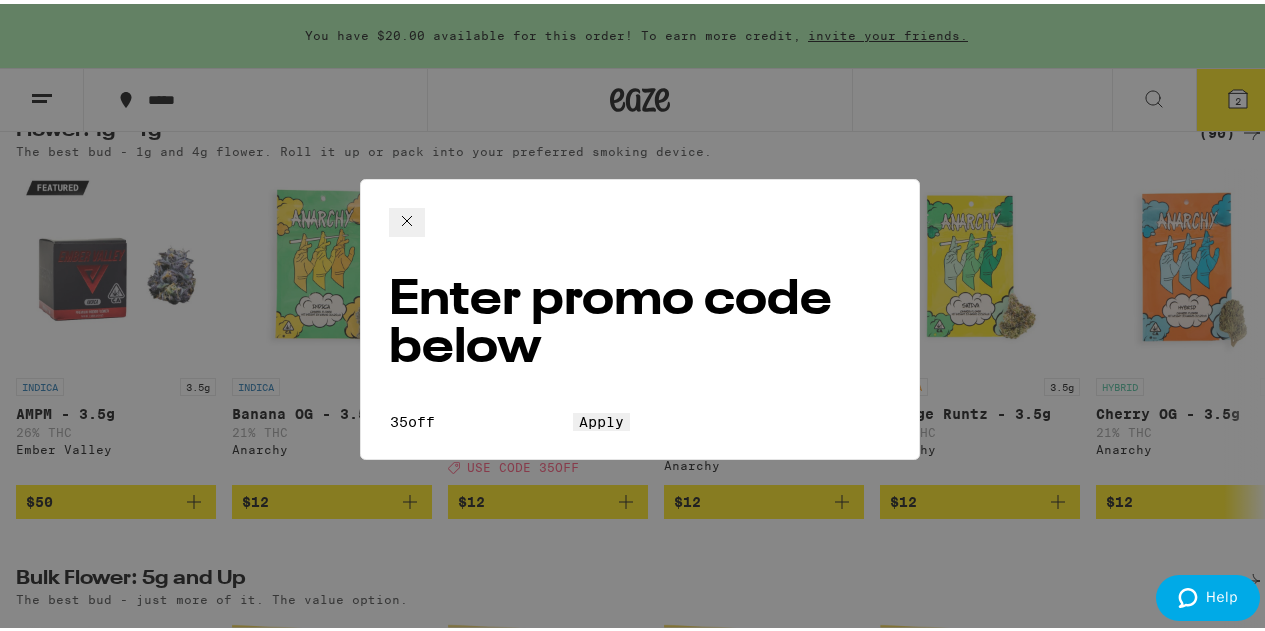 type on "35off" 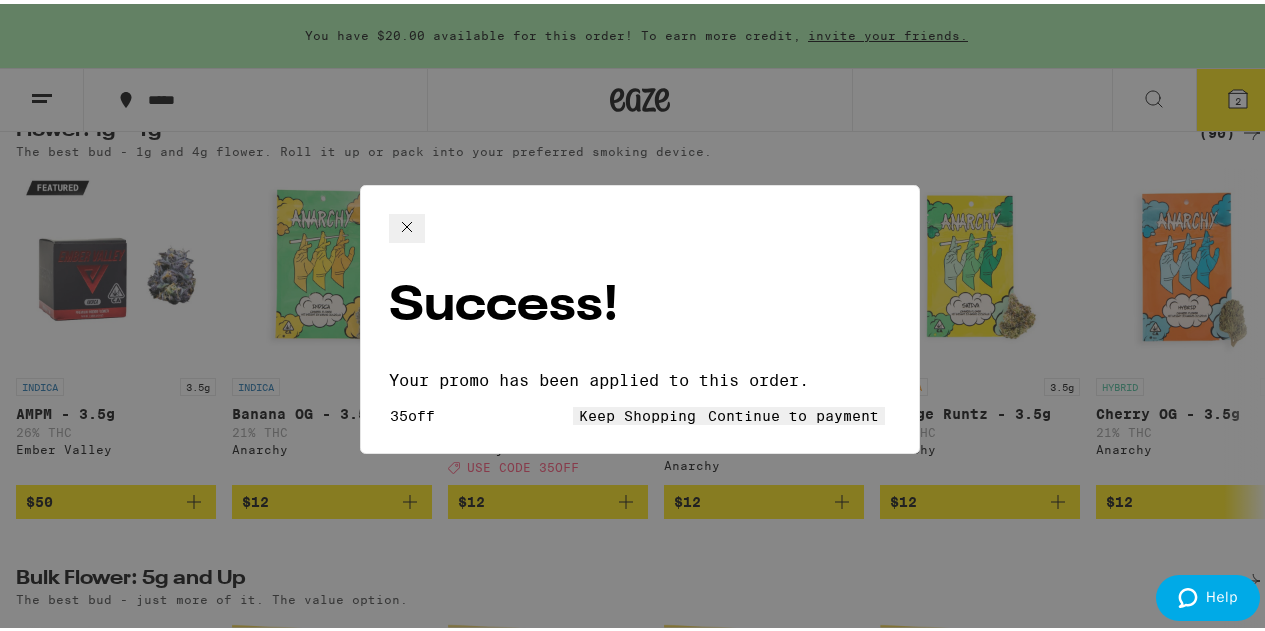 click on "Keep Shopping" at bounding box center [637, 412] 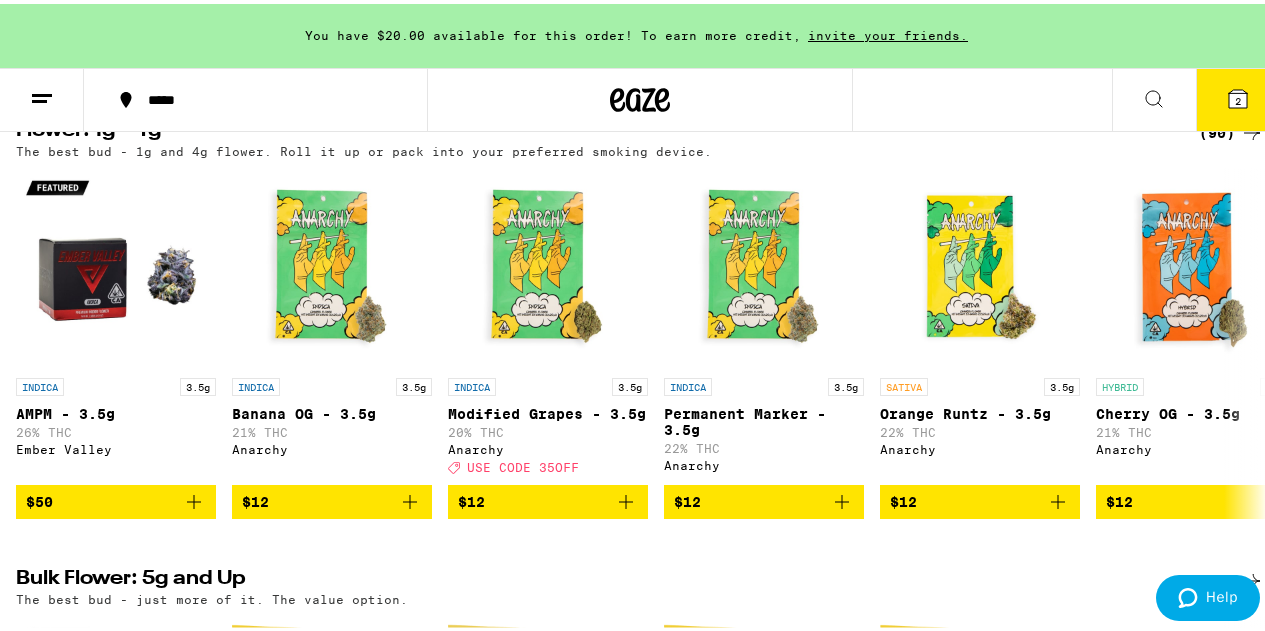 click on "Success! Your promo has been applied to this order. Promo Code 35off Keep Shopping Continue to payment" at bounding box center [640, 315] 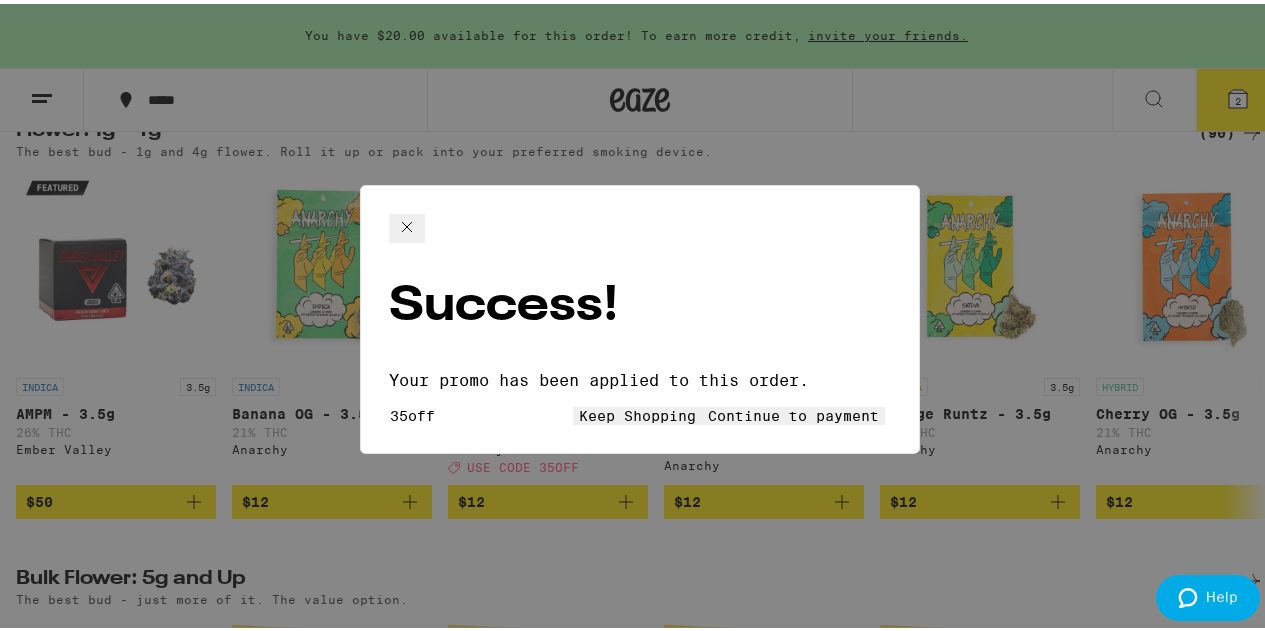 type 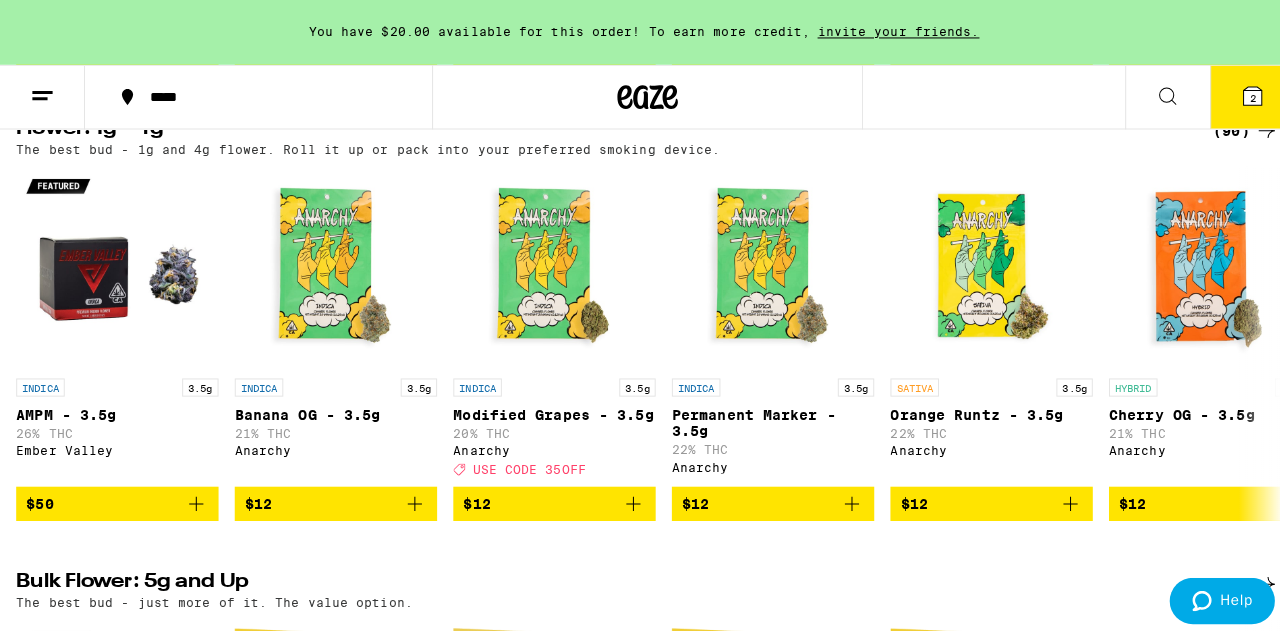 scroll, scrollTop: 0, scrollLeft: 0, axis: both 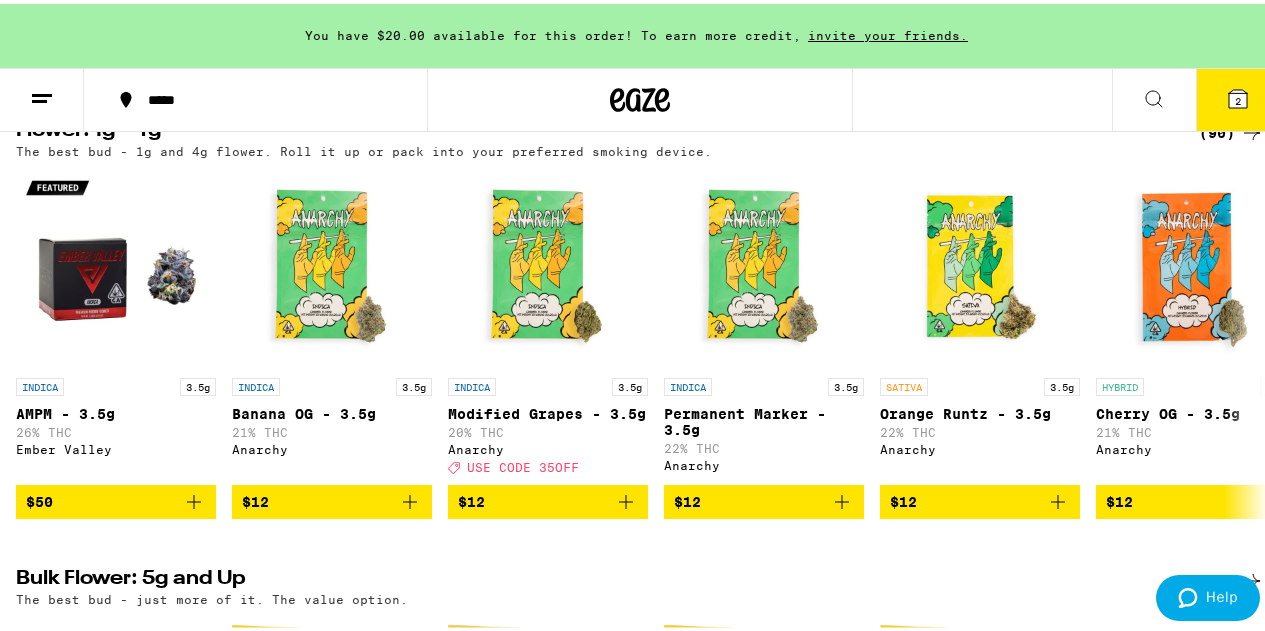 click on "Success! Your promo has been applied to this order. Promo Code Keep Shopping Continue to payment" at bounding box center [640, 315] 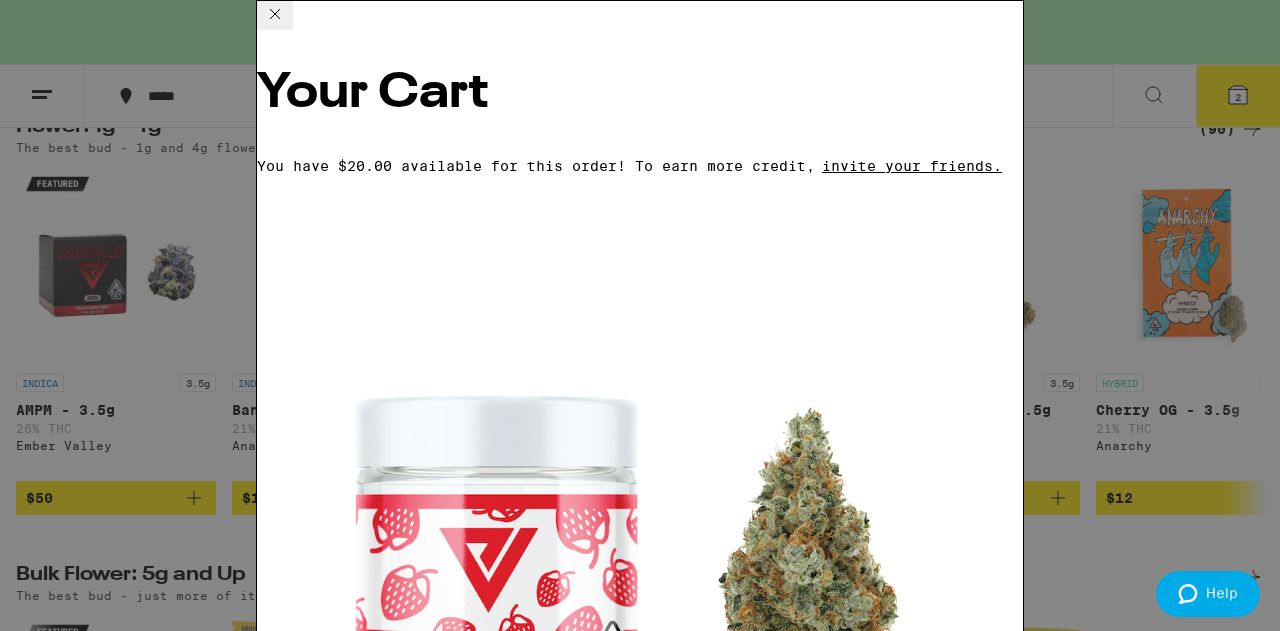scroll, scrollTop: 417, scrollLeft: 0, axis: vertical 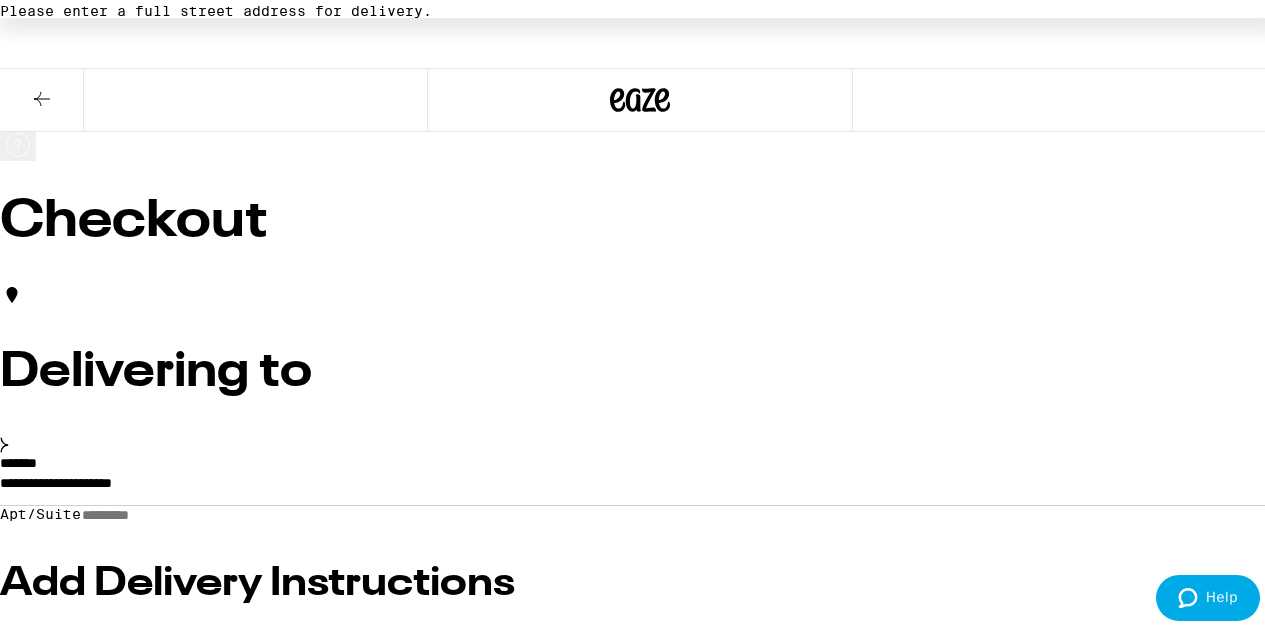 click on "**********" at bounding box center [640, 484] 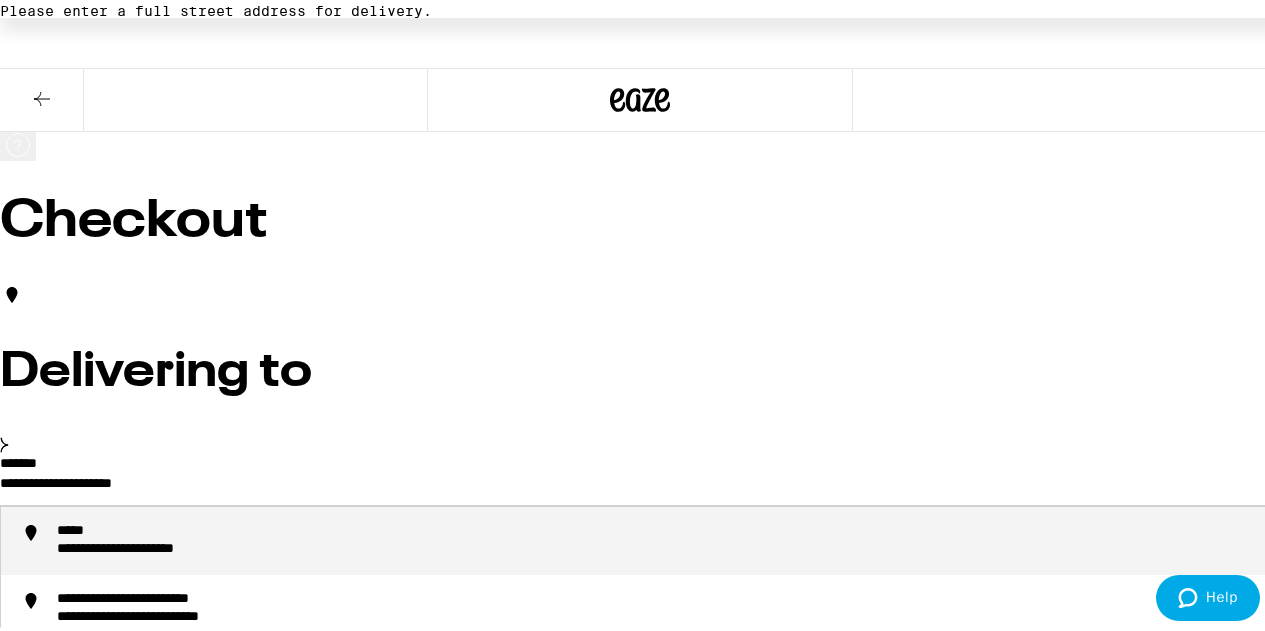 click on "**********" at bounding box center [640, 484] 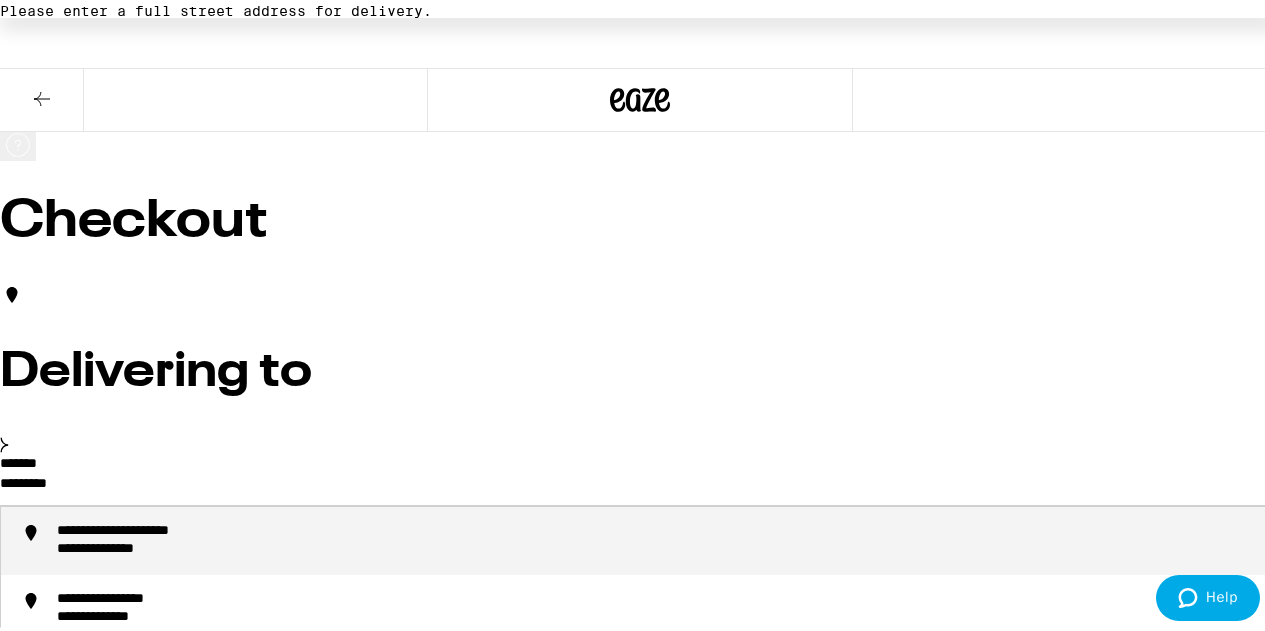 click on "**********" at bounding box center [660, 537] 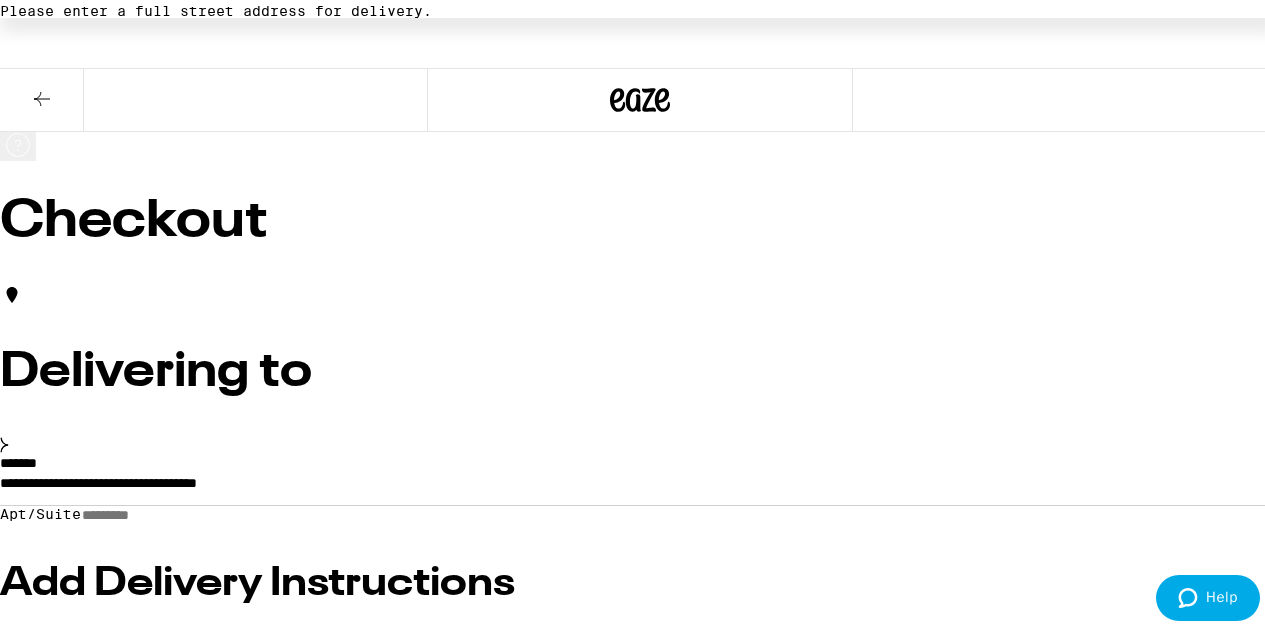 type on "**********" 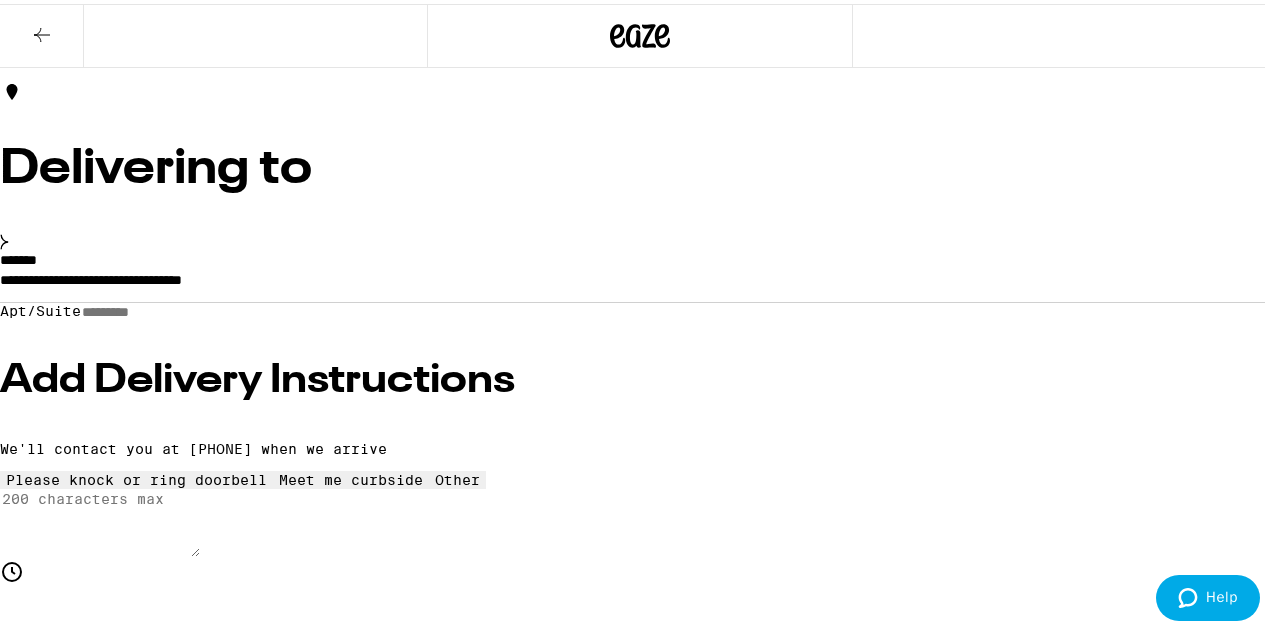 scroll, scrollTop: 200, scrollLeft: 0, axis: vertical 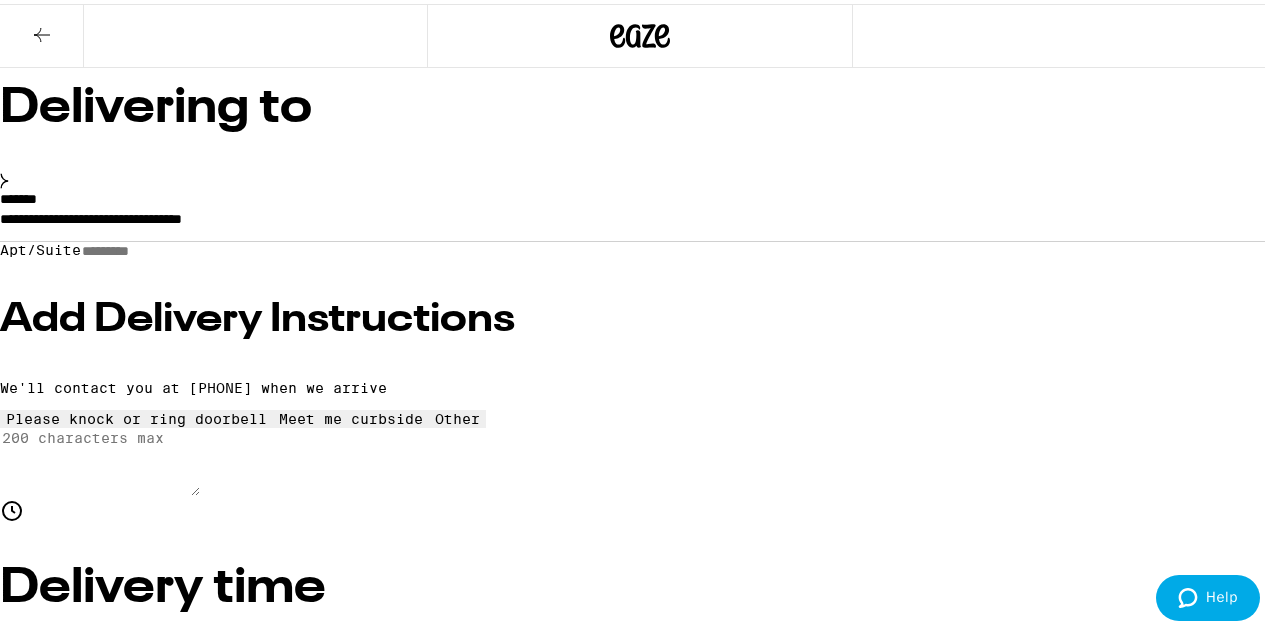 click on "Apt/Suite" at bounding box center (152, 247) 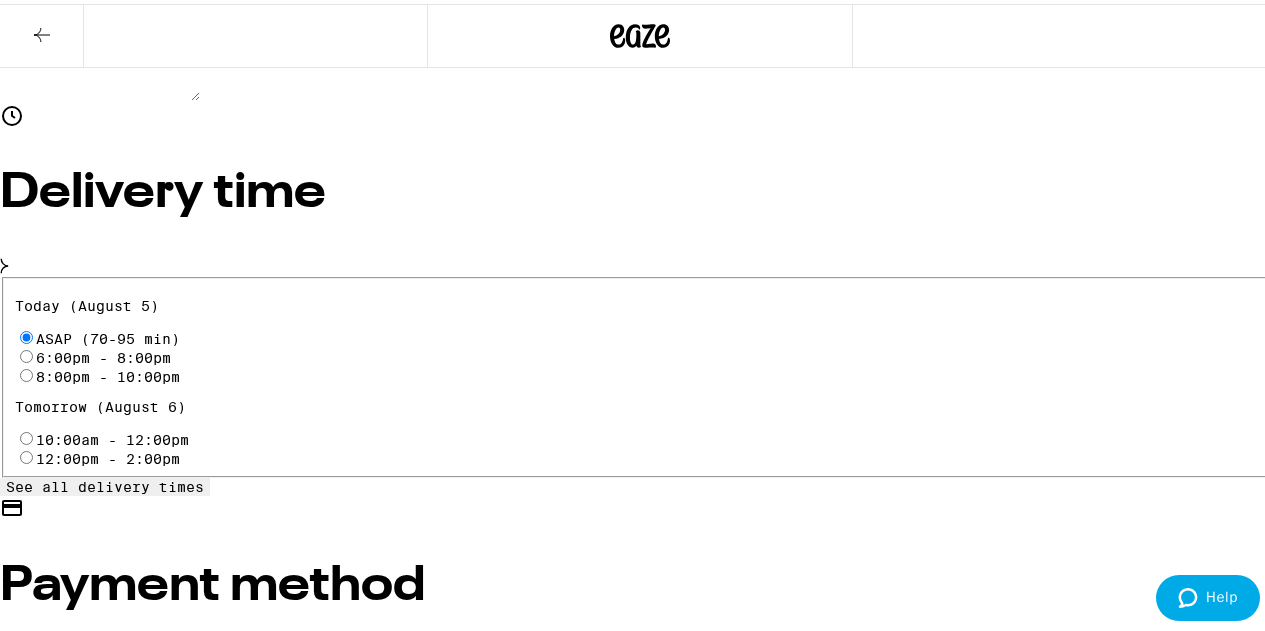 scroll, scrollTop: 600, scrollLeft: 0, axis: vertical 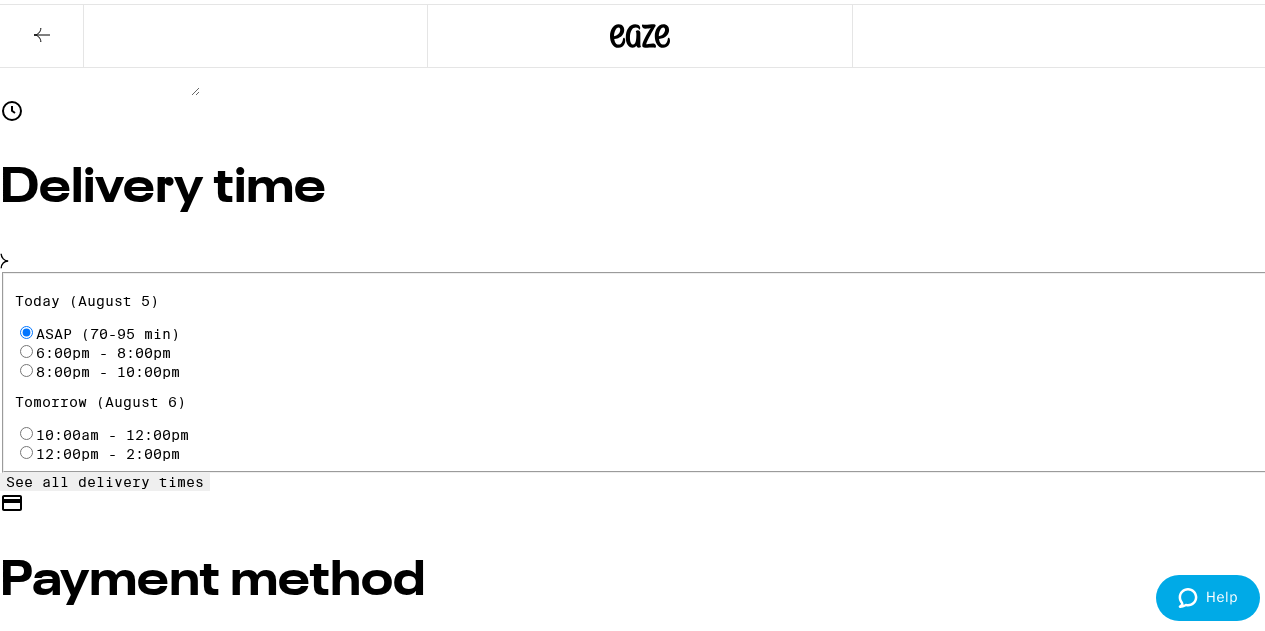 type on "*****" 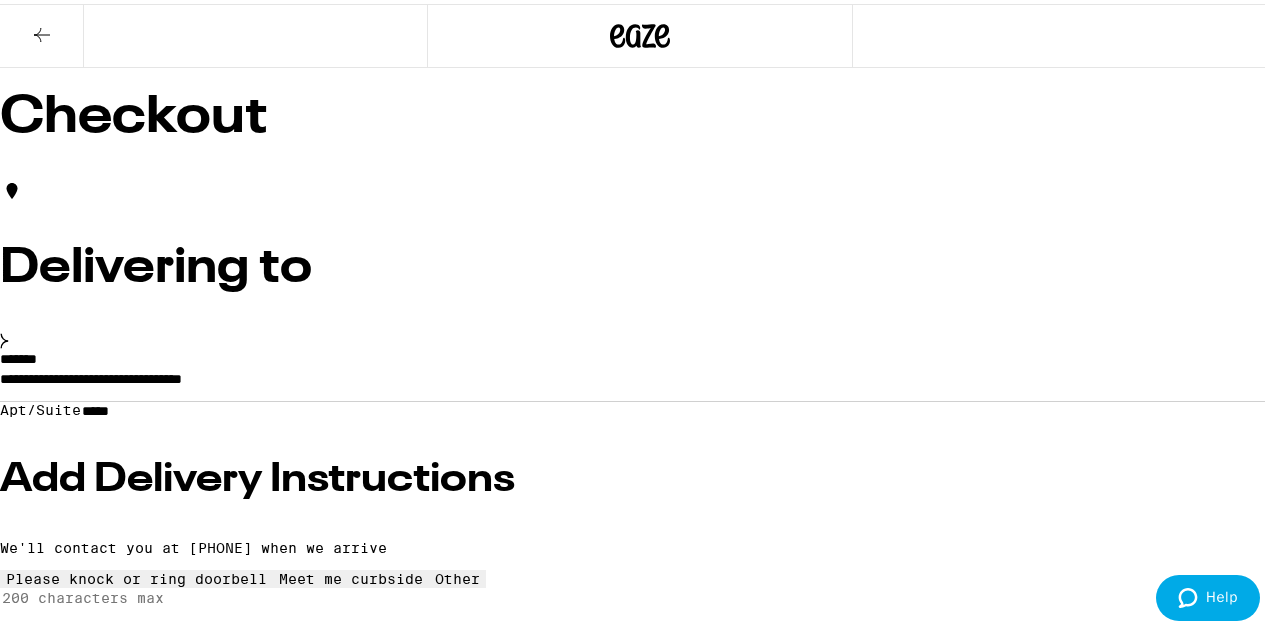 scroll, scrollTop: 0, scrollLeft: 0, axis: both 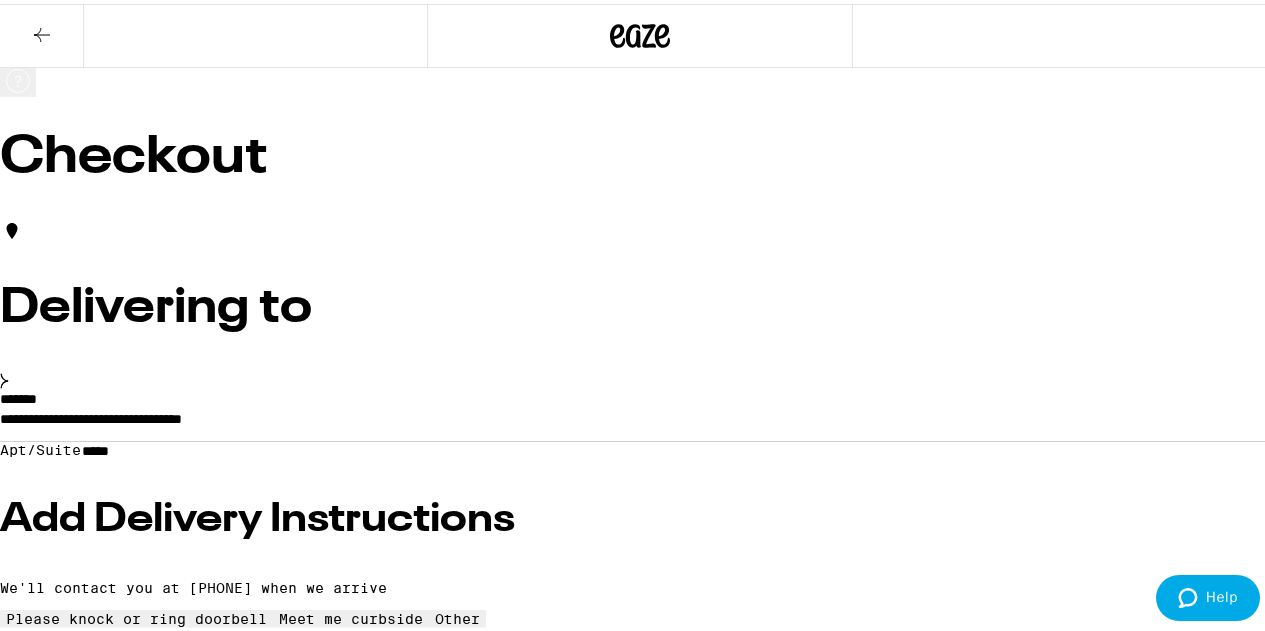 click on "Other" at bounding box center (640, 4697) 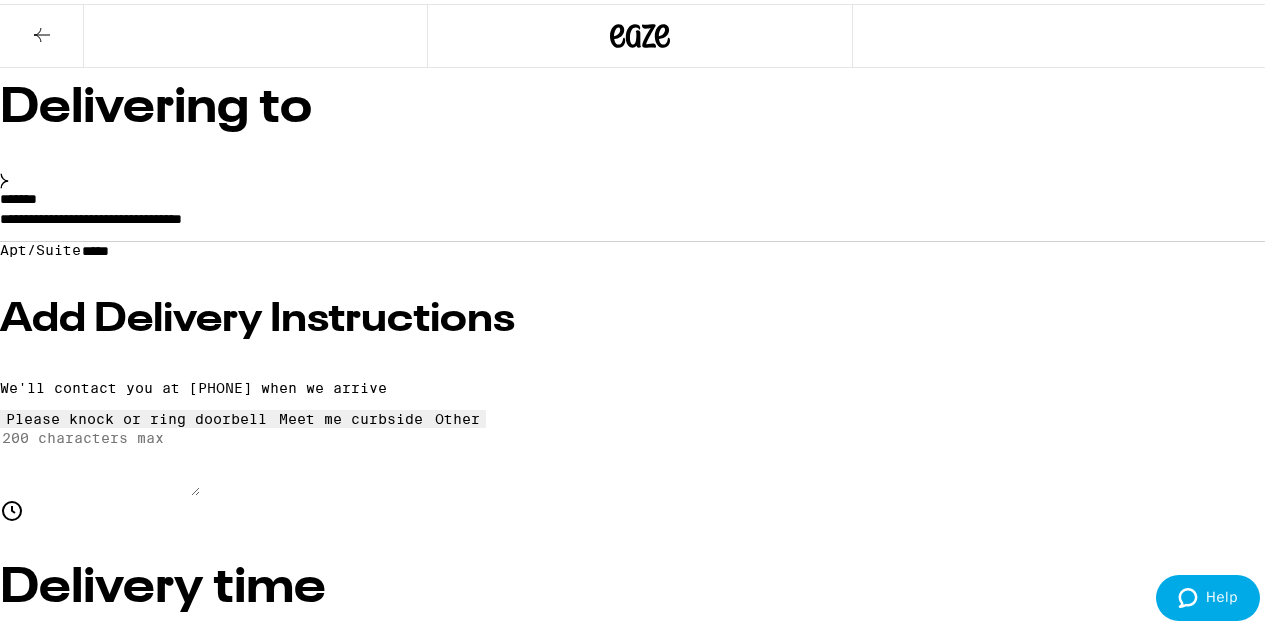 click on "Other" at bounding box center [640, 4497] 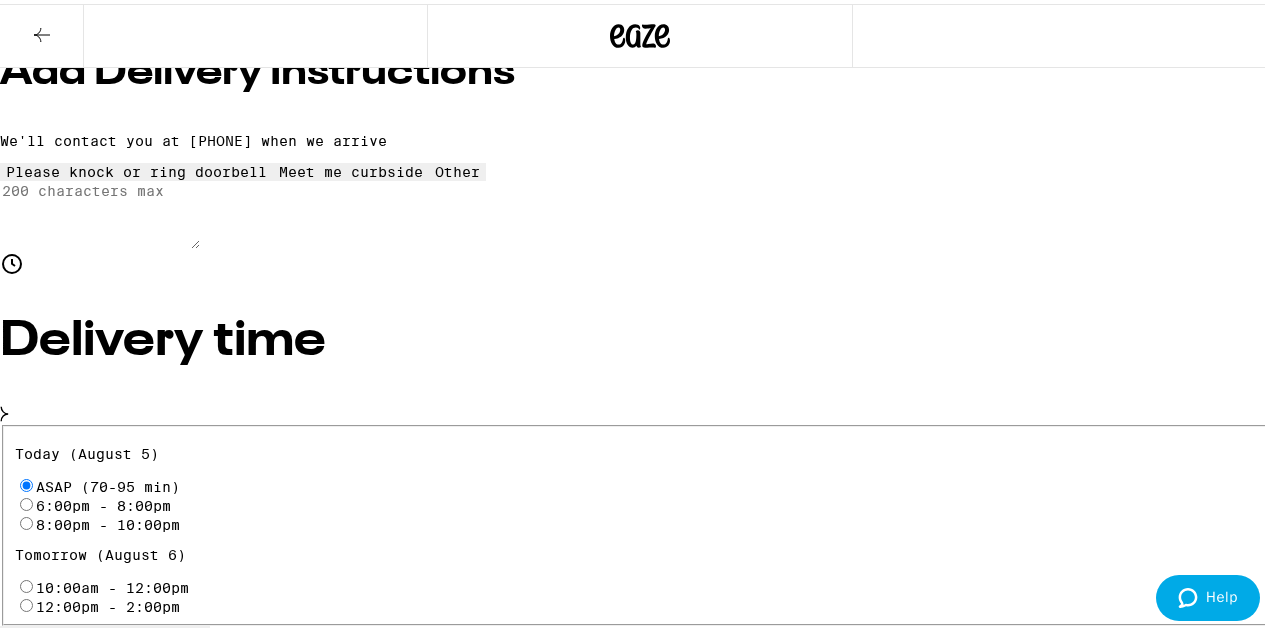 scroll, scrollTop: 300, scrollLeft: 0, axis: vertical 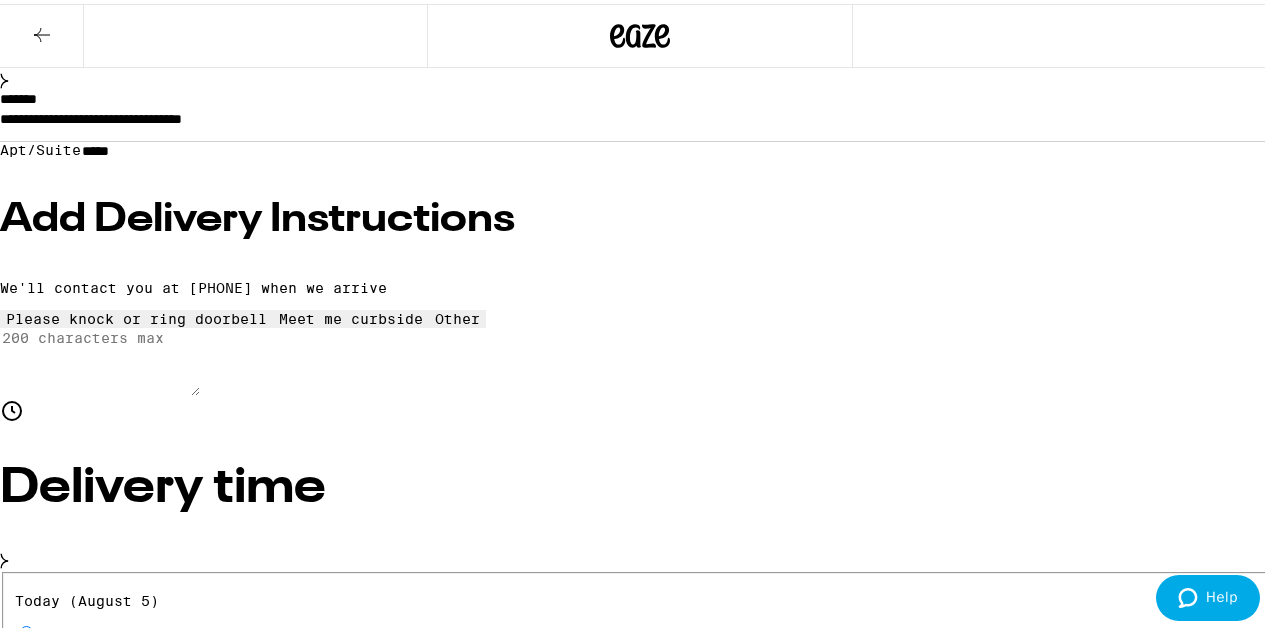 click on "Place Order" at bounding box center (55, 4572) 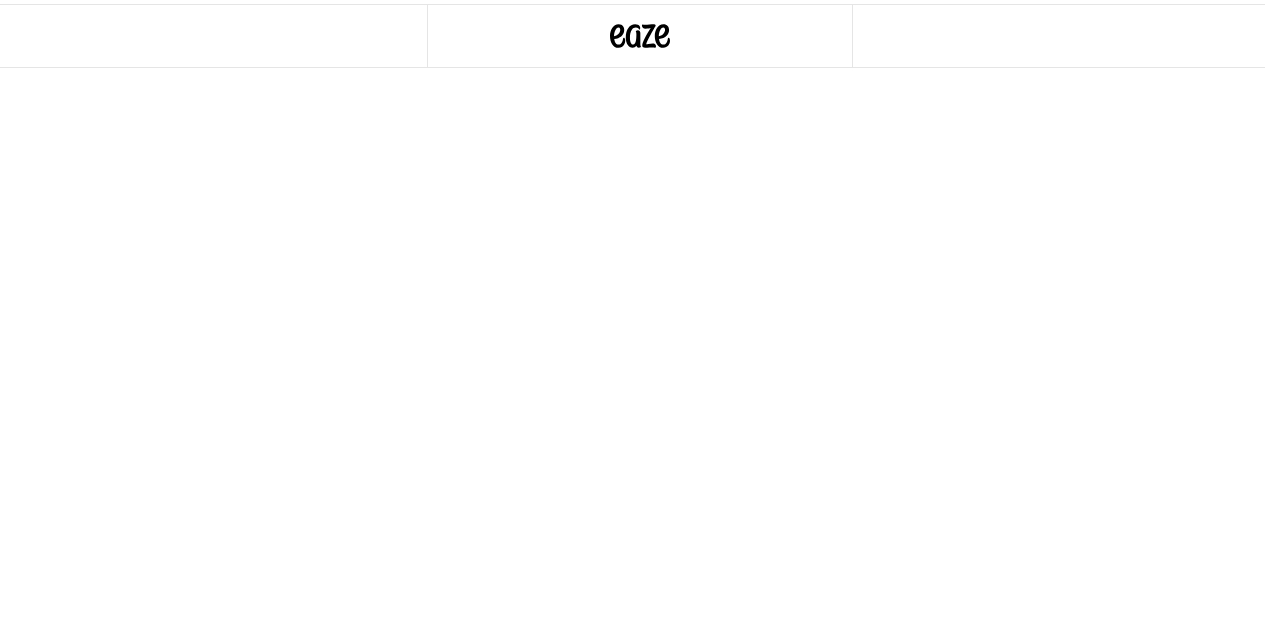 scroll, scrollTop: 0, scrollLeft: 0, axis: both 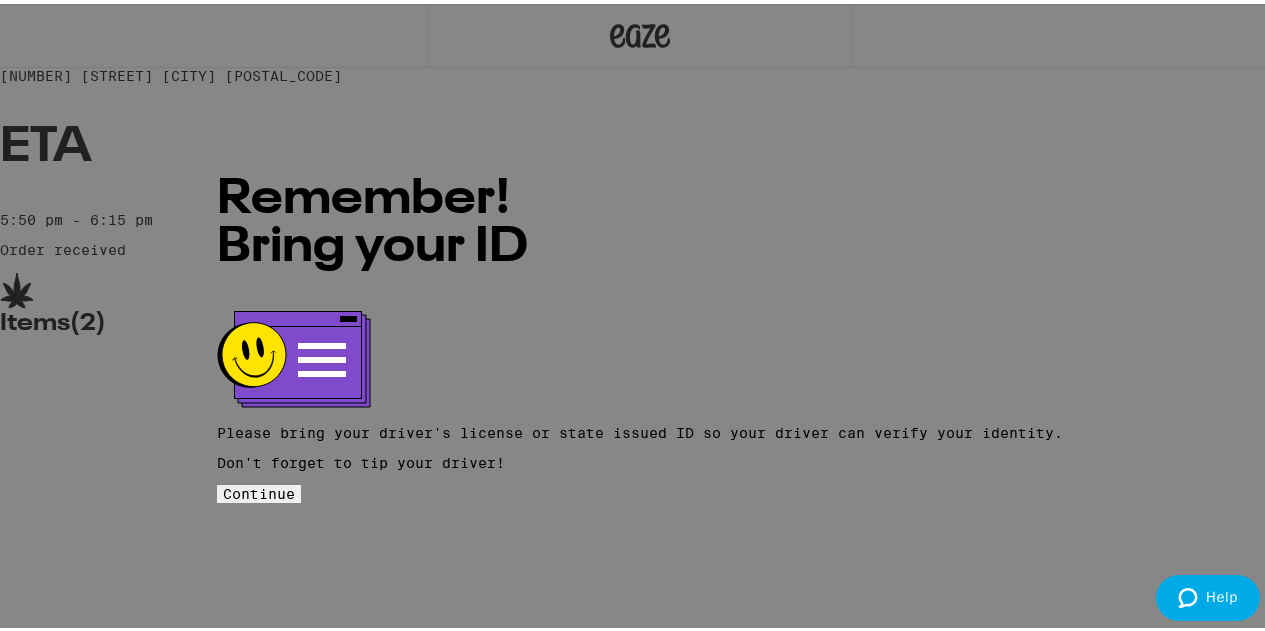 click on "Continue" at bounding box center (259, 490) 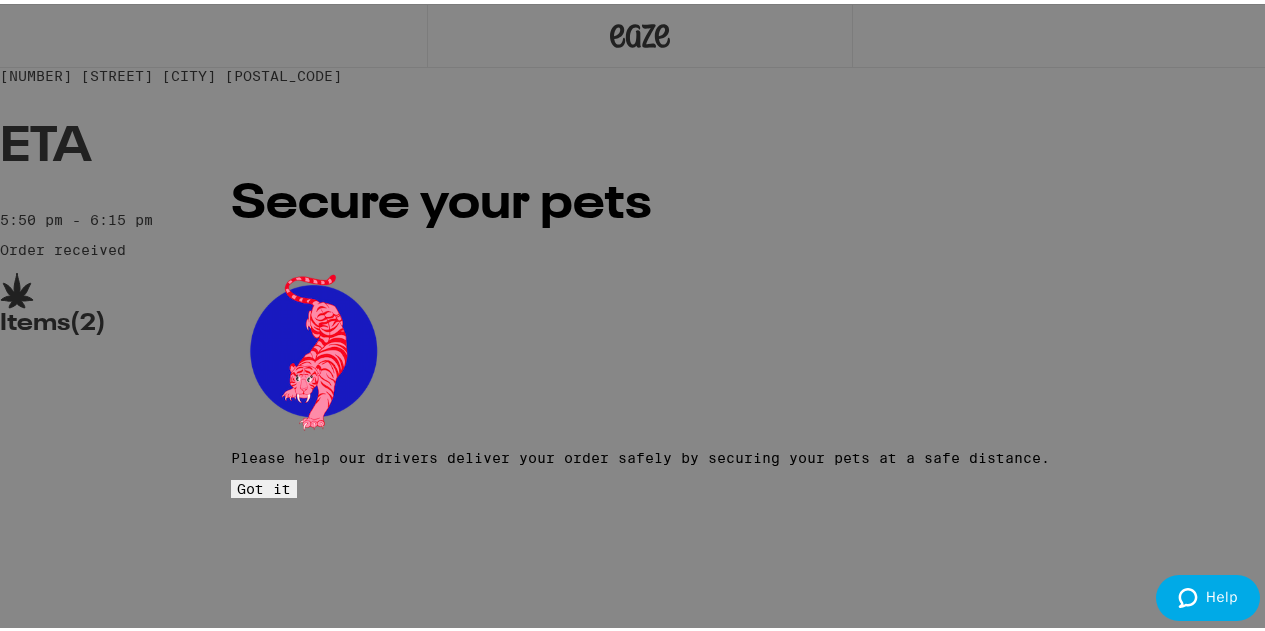 click on "Got it" at bounding box center [264, 485] 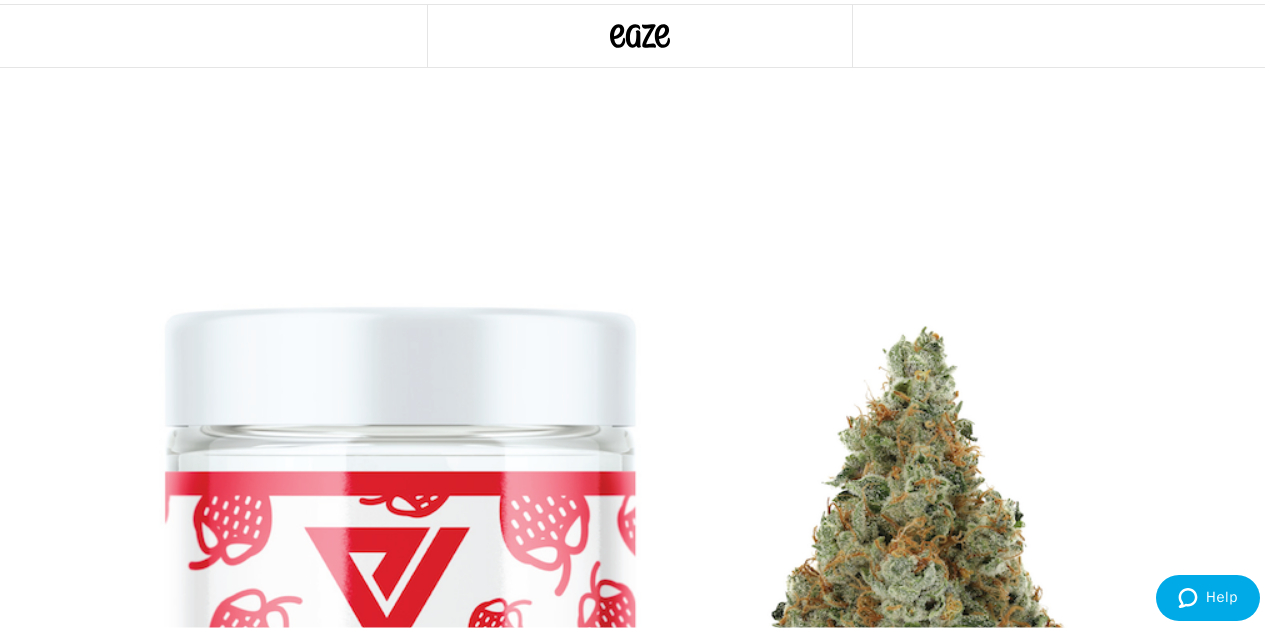scroll, scrollTop: 100, scrollLeft: 0, axis: vertical 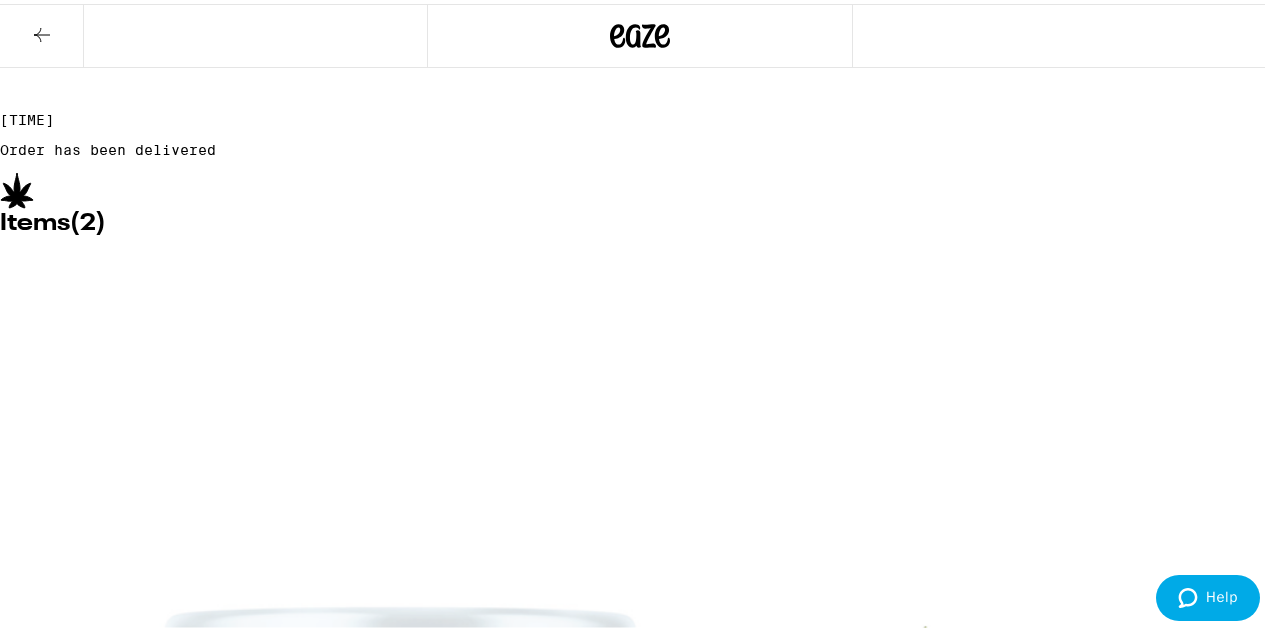 click 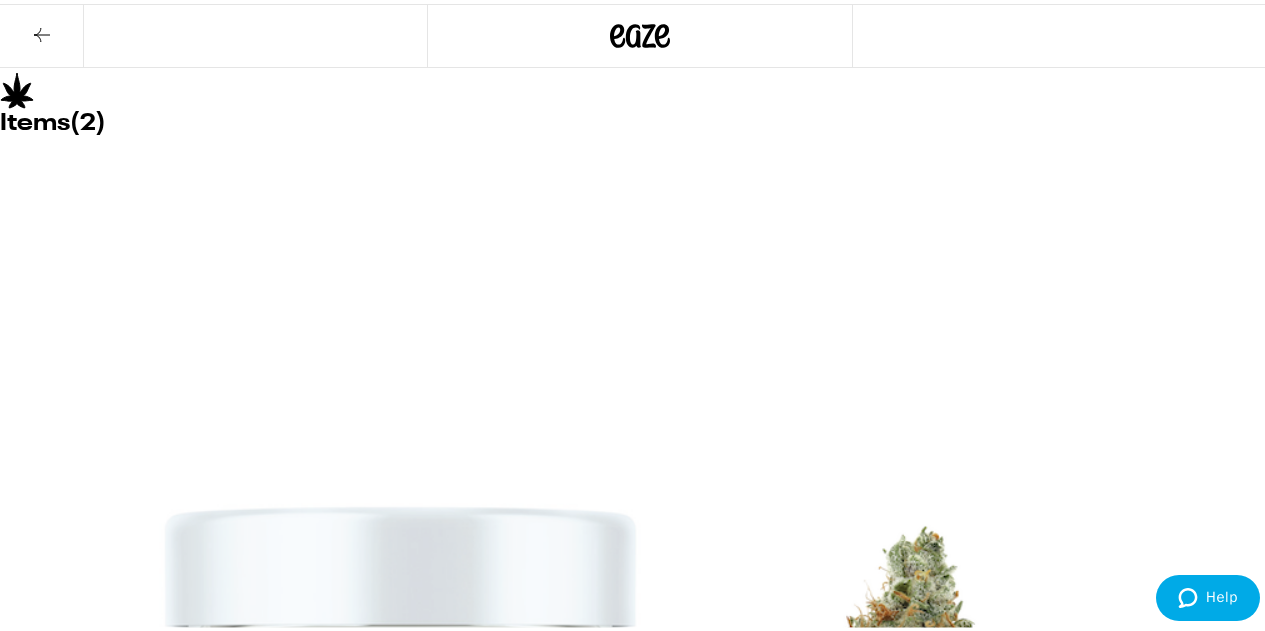 click on "Submit Feedback" at bounding box center [257, 6287] 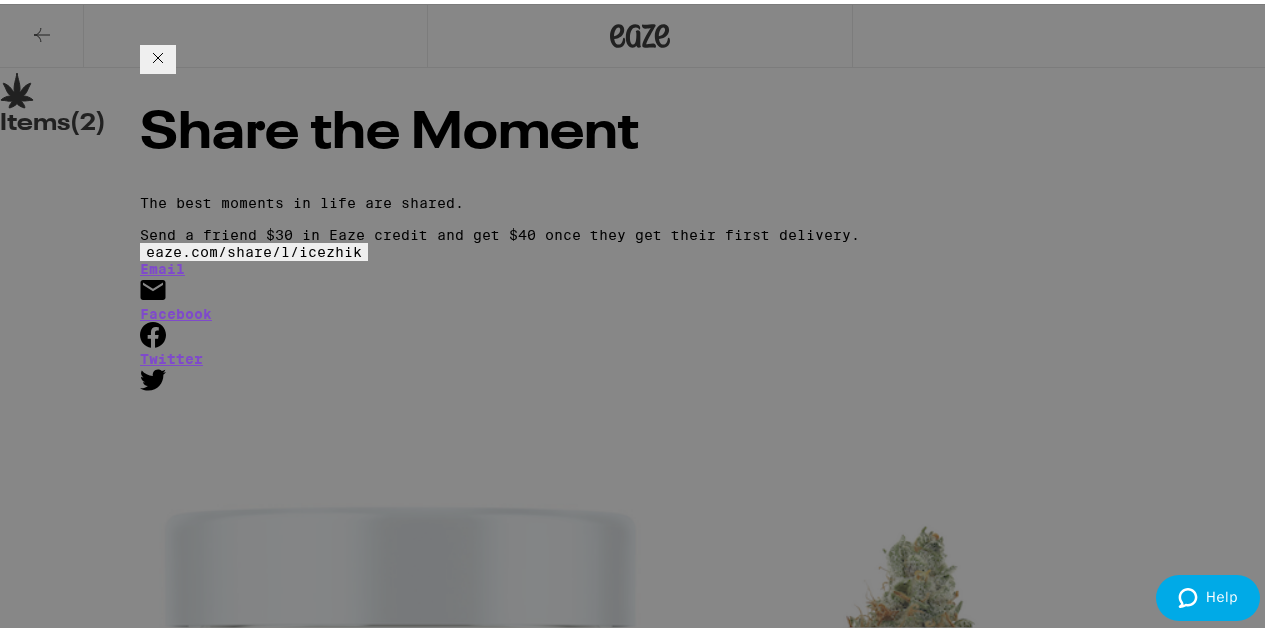 click 